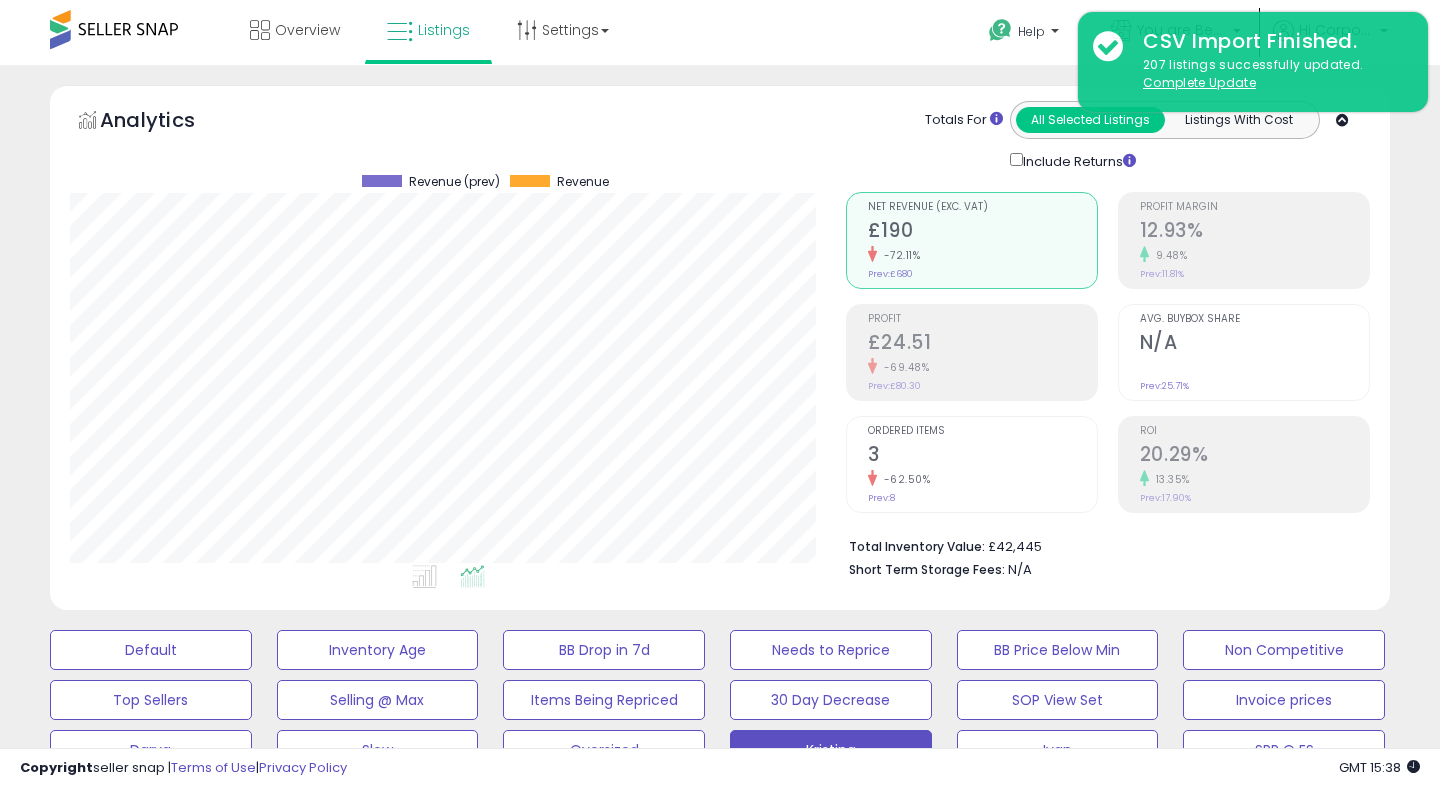 scroll, scrollTop: 0, scrollLeft: 0, axis: both 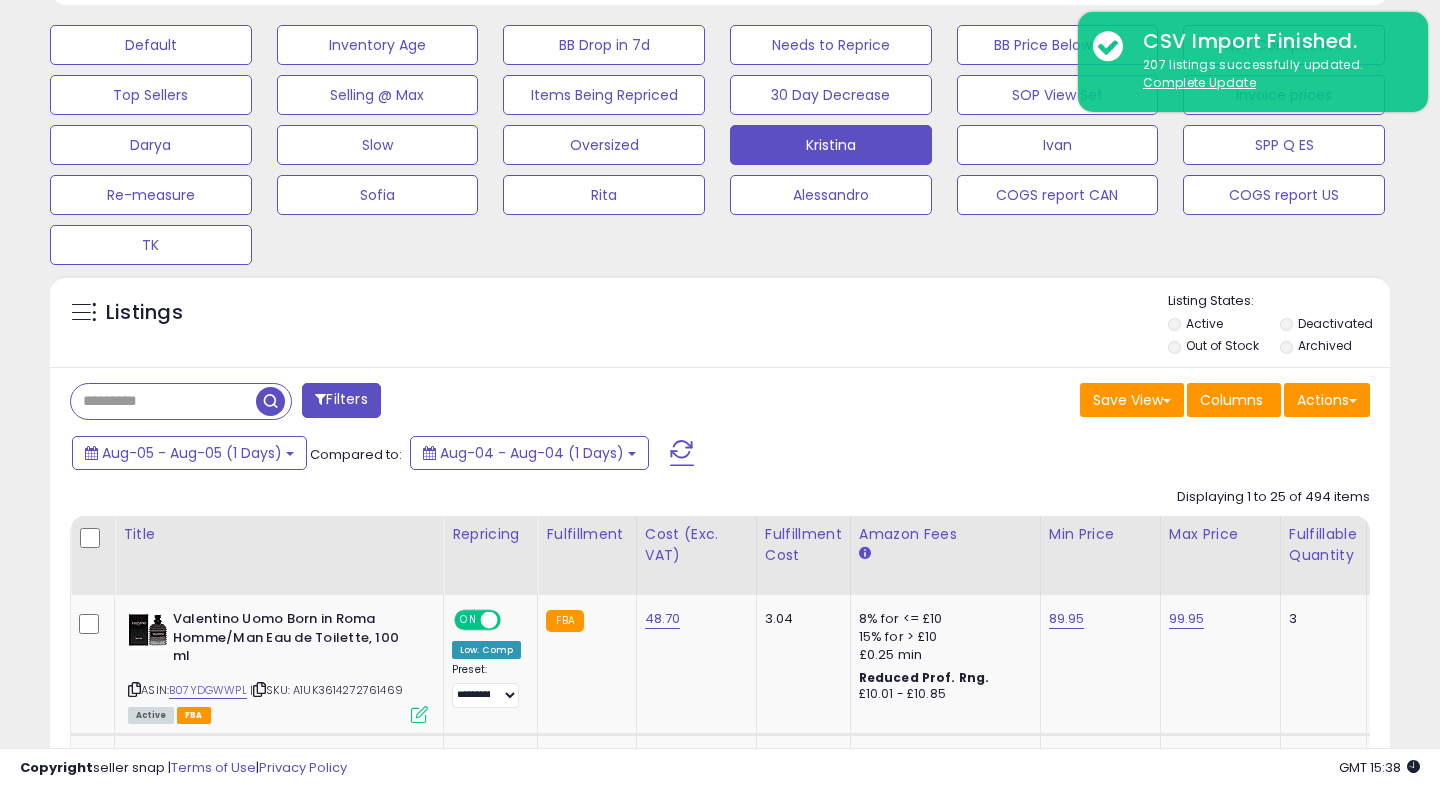 click at bounding box center (682, 453) 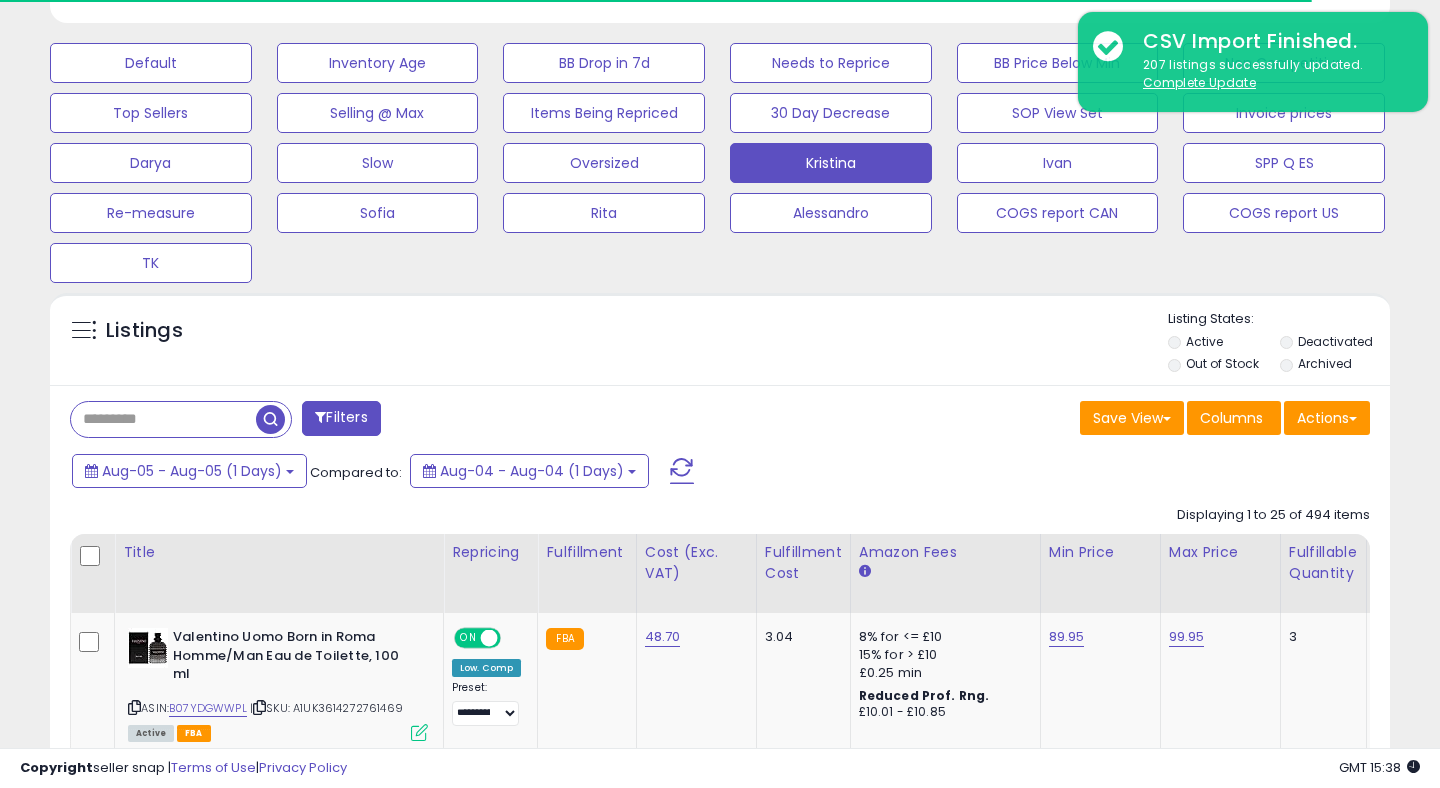 scroll, scrollTop: 605, scrollLeft: 0, axis: vertical 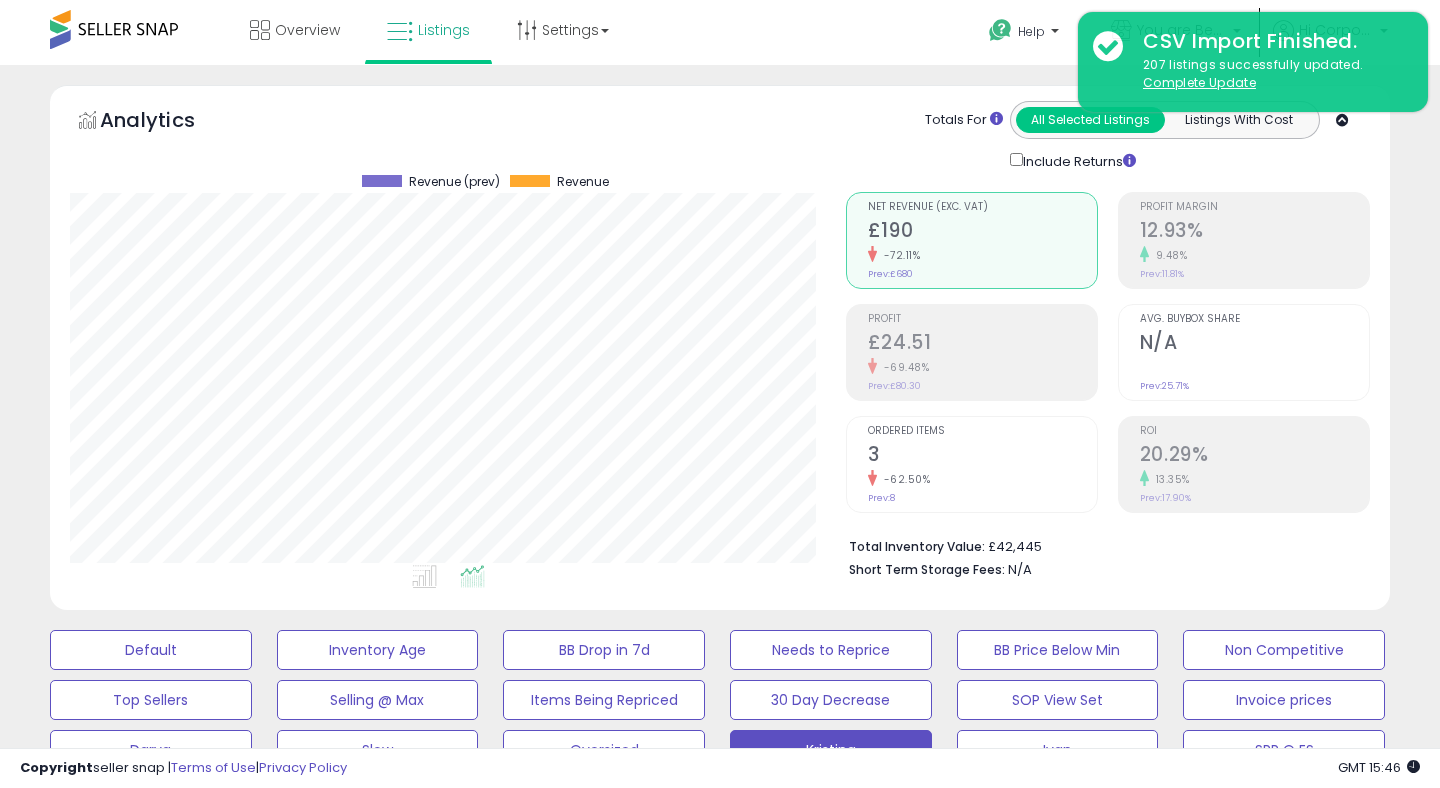 type 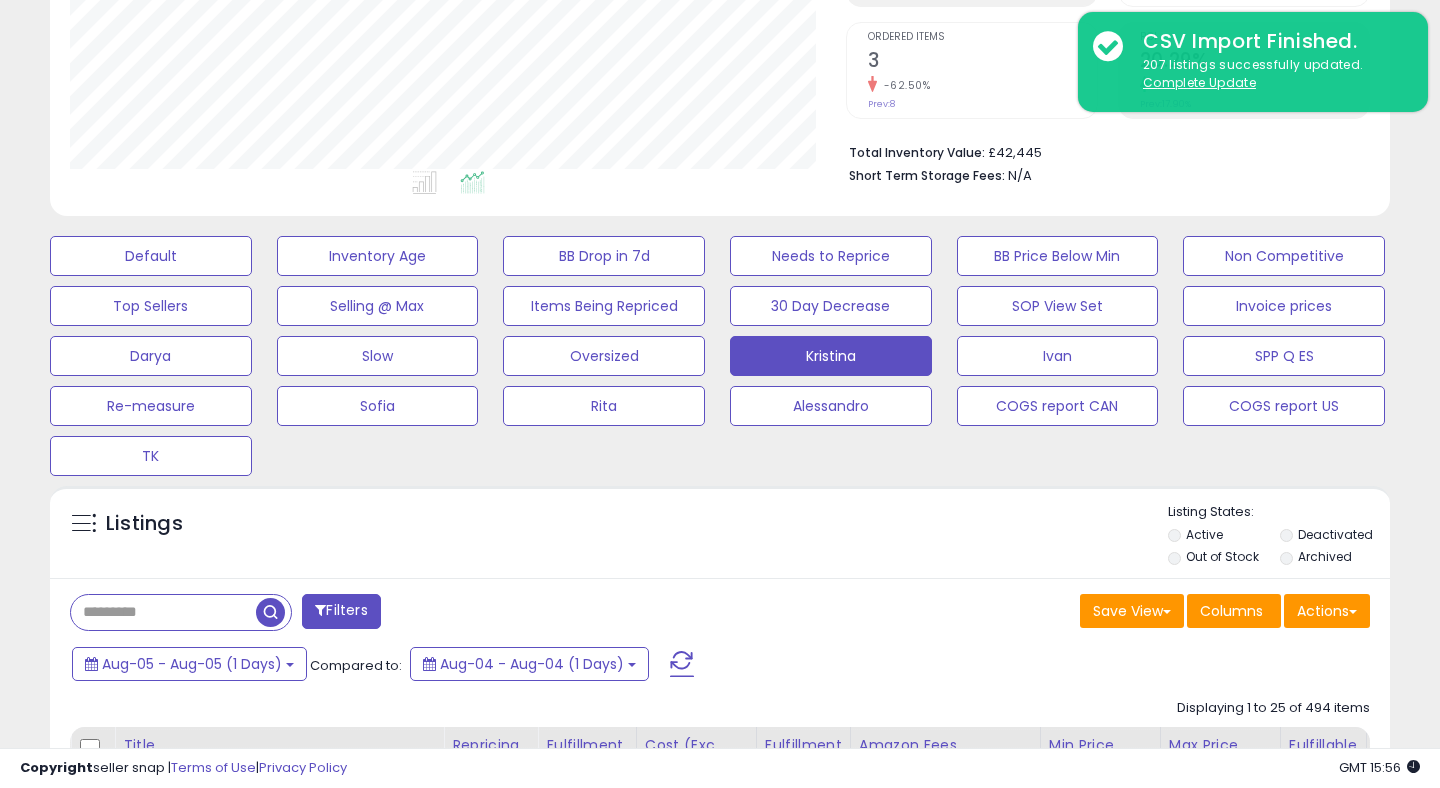 scroll, scrollTop: 417, scrollLeft: 0, axis: vertical 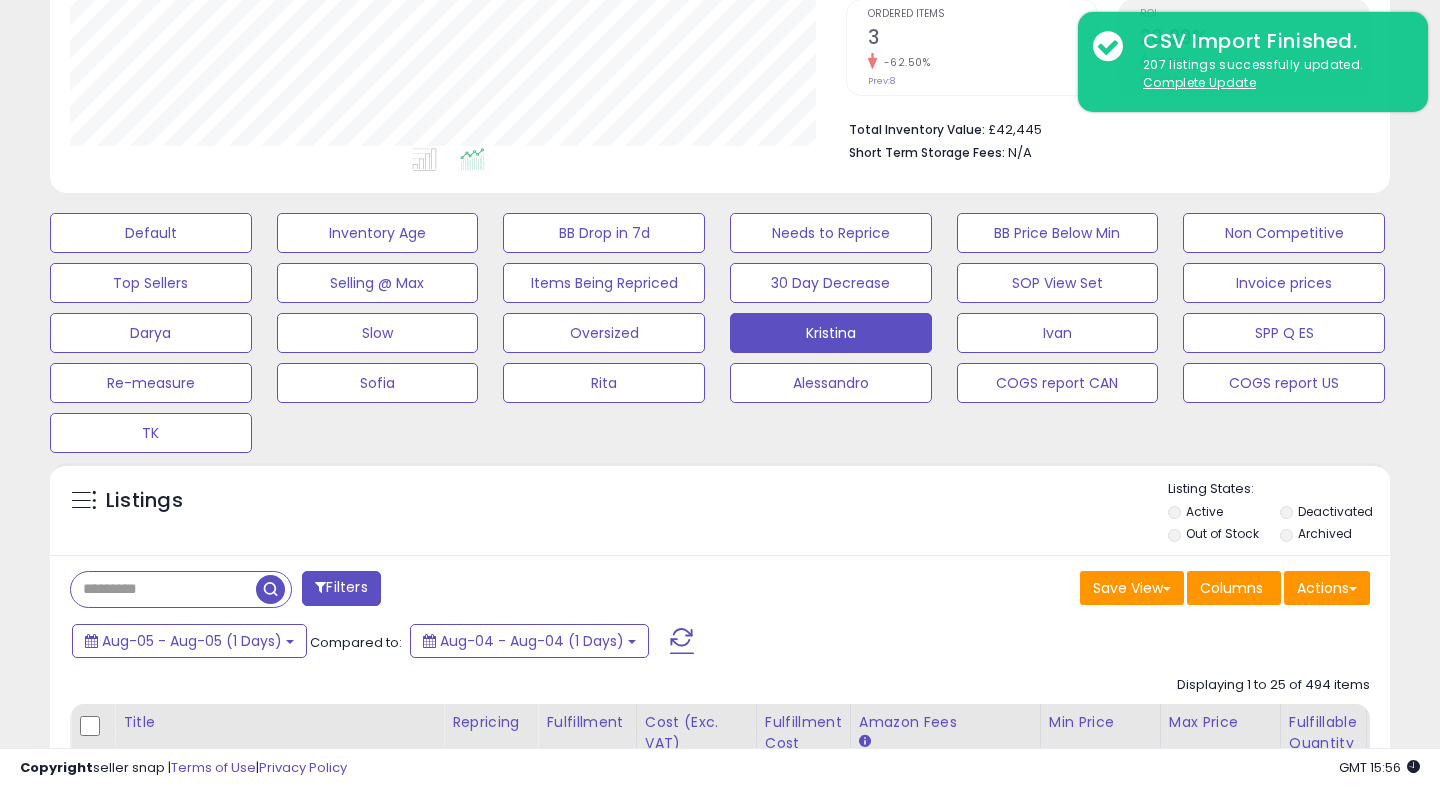 click at bounding box center [682, 641] 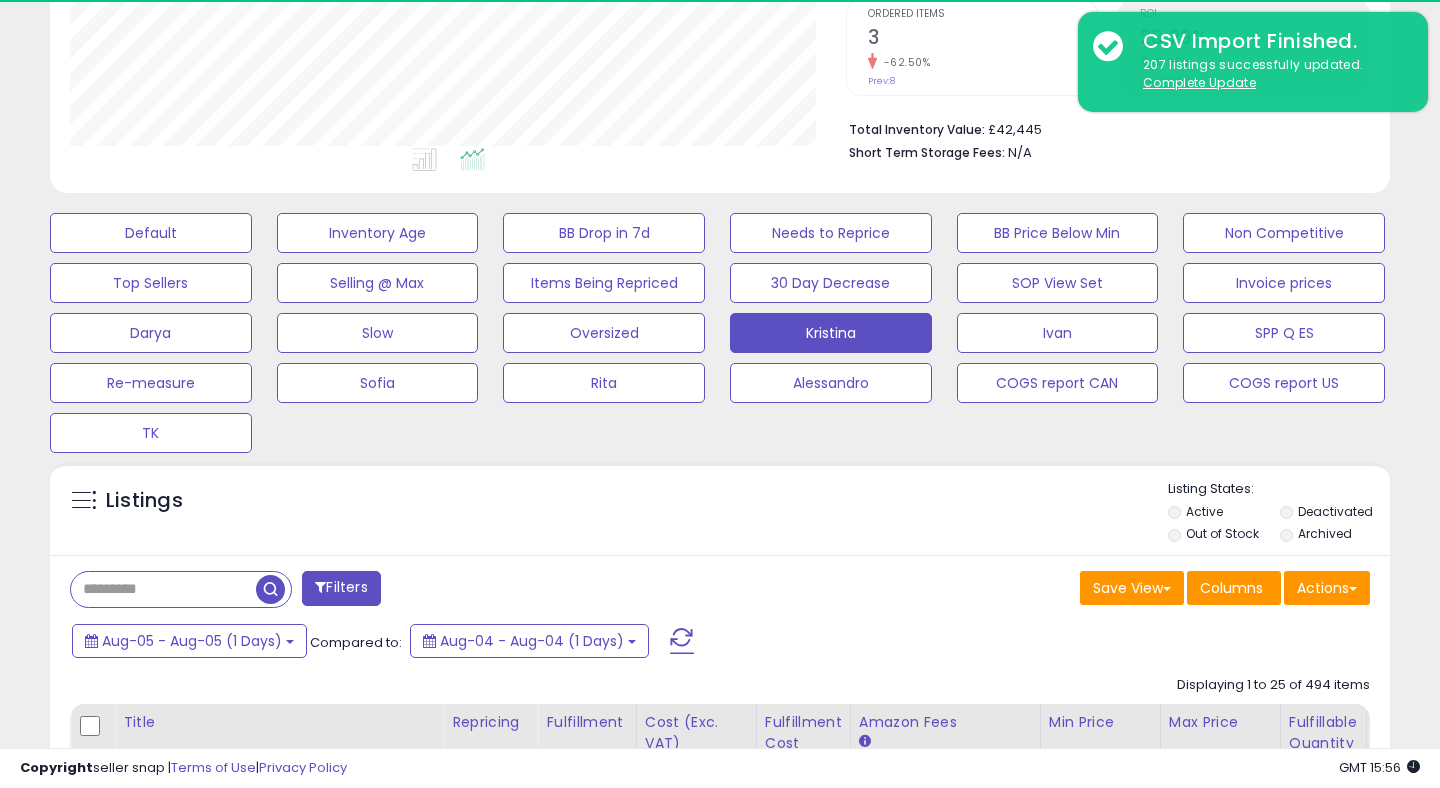 scroll, scrollTop: 999590, scrollLeft: 999224, axis: both 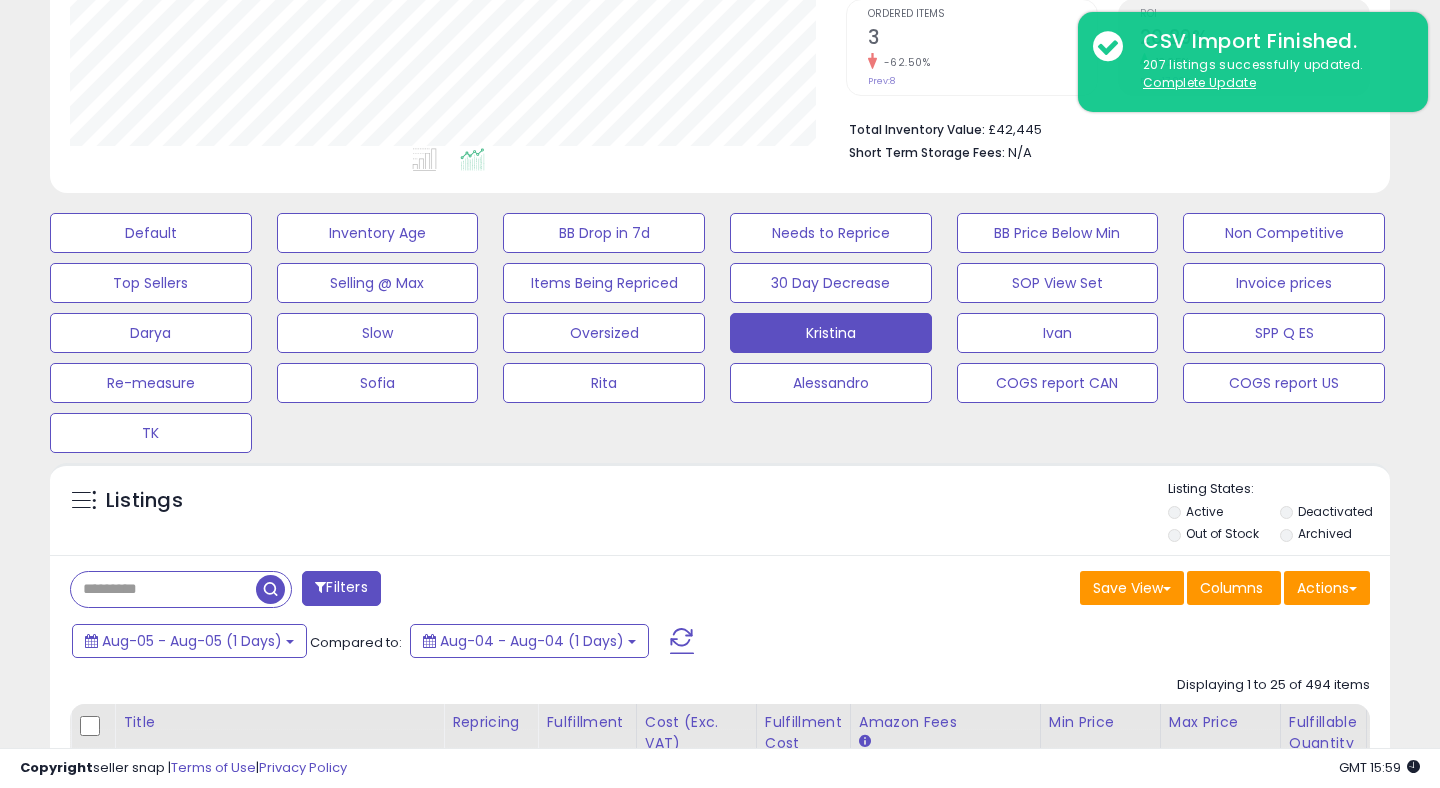 click at bounding box center (682, 641) 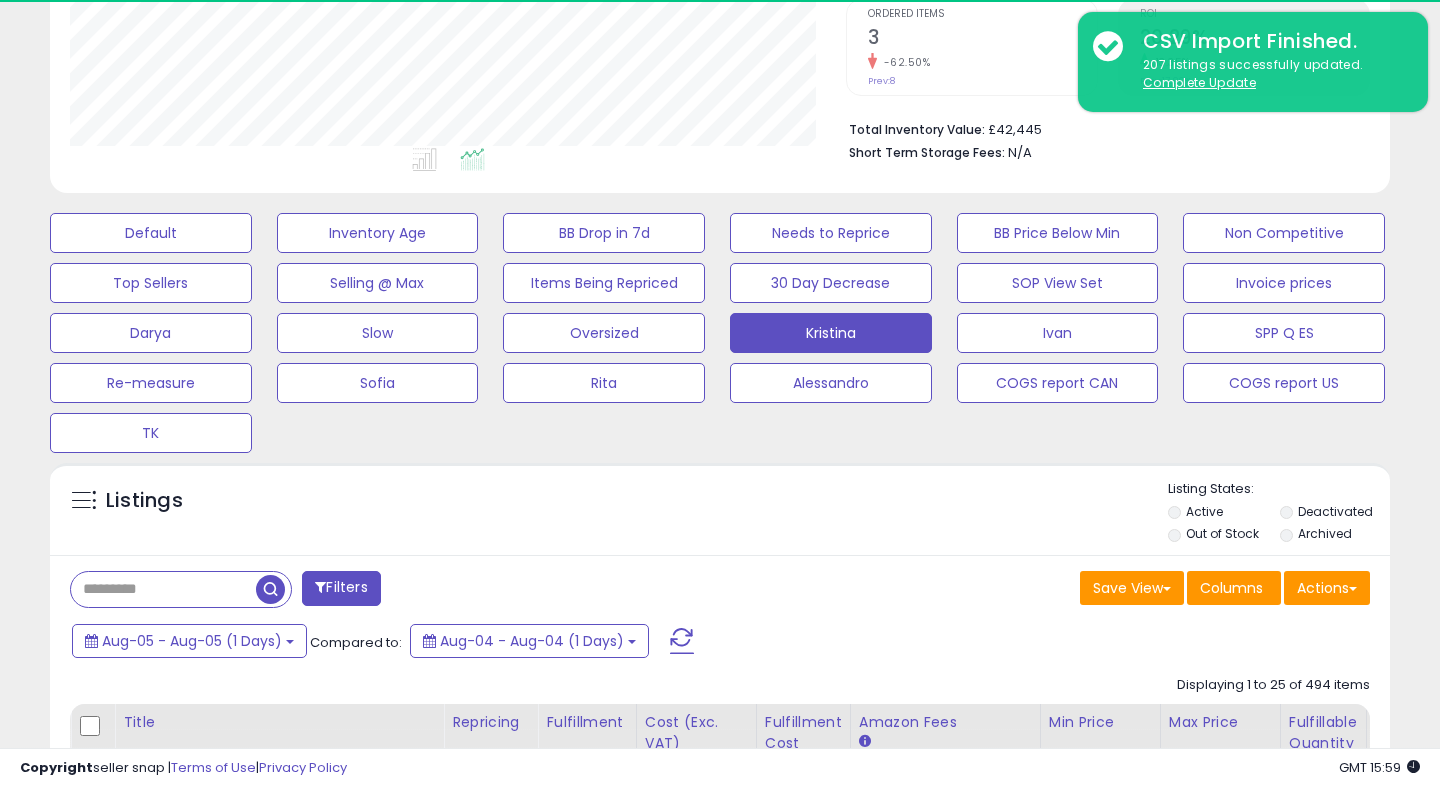 scroll, scrollTop: 999590, scrollLeft: 999224, axis: both 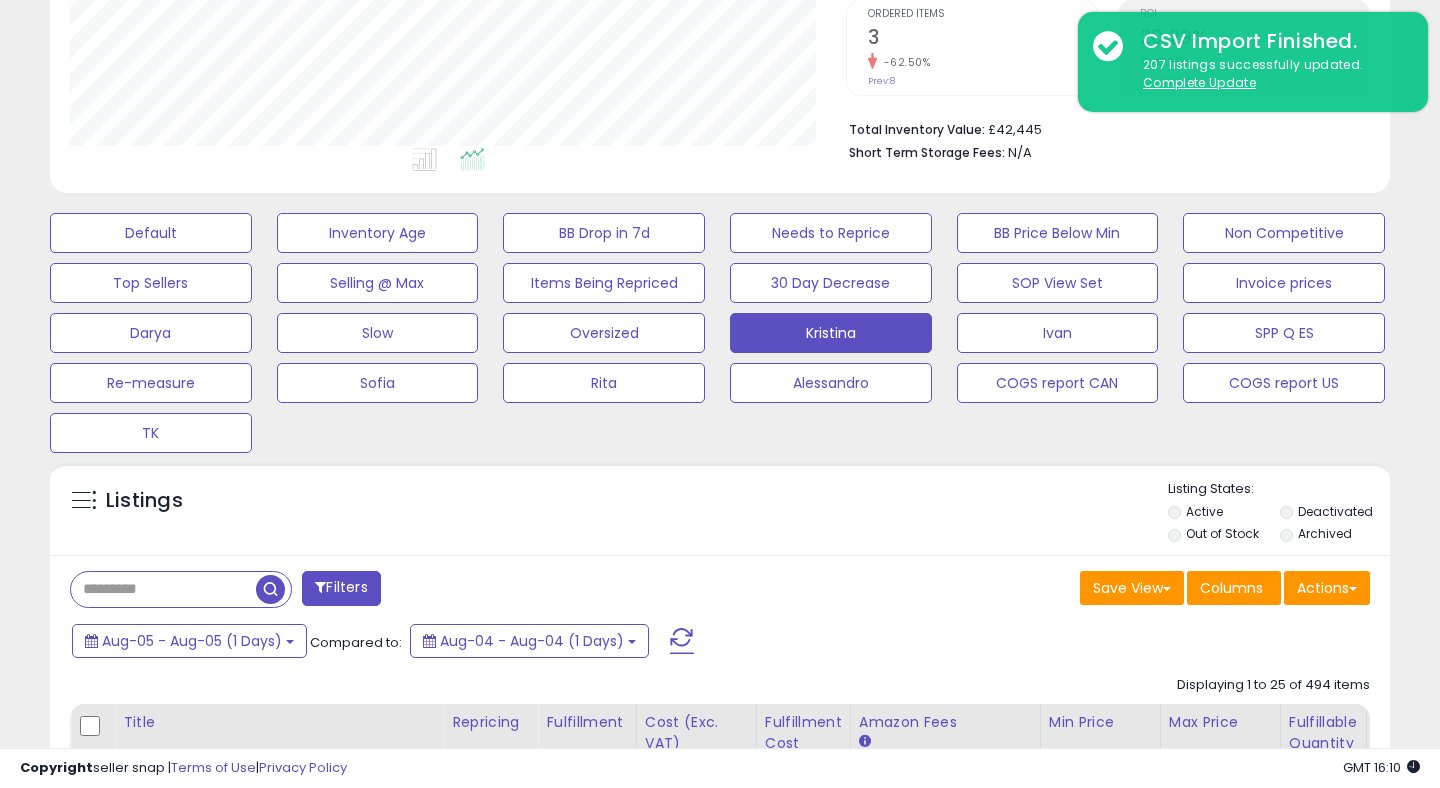 click at bounding box center [682, 641] 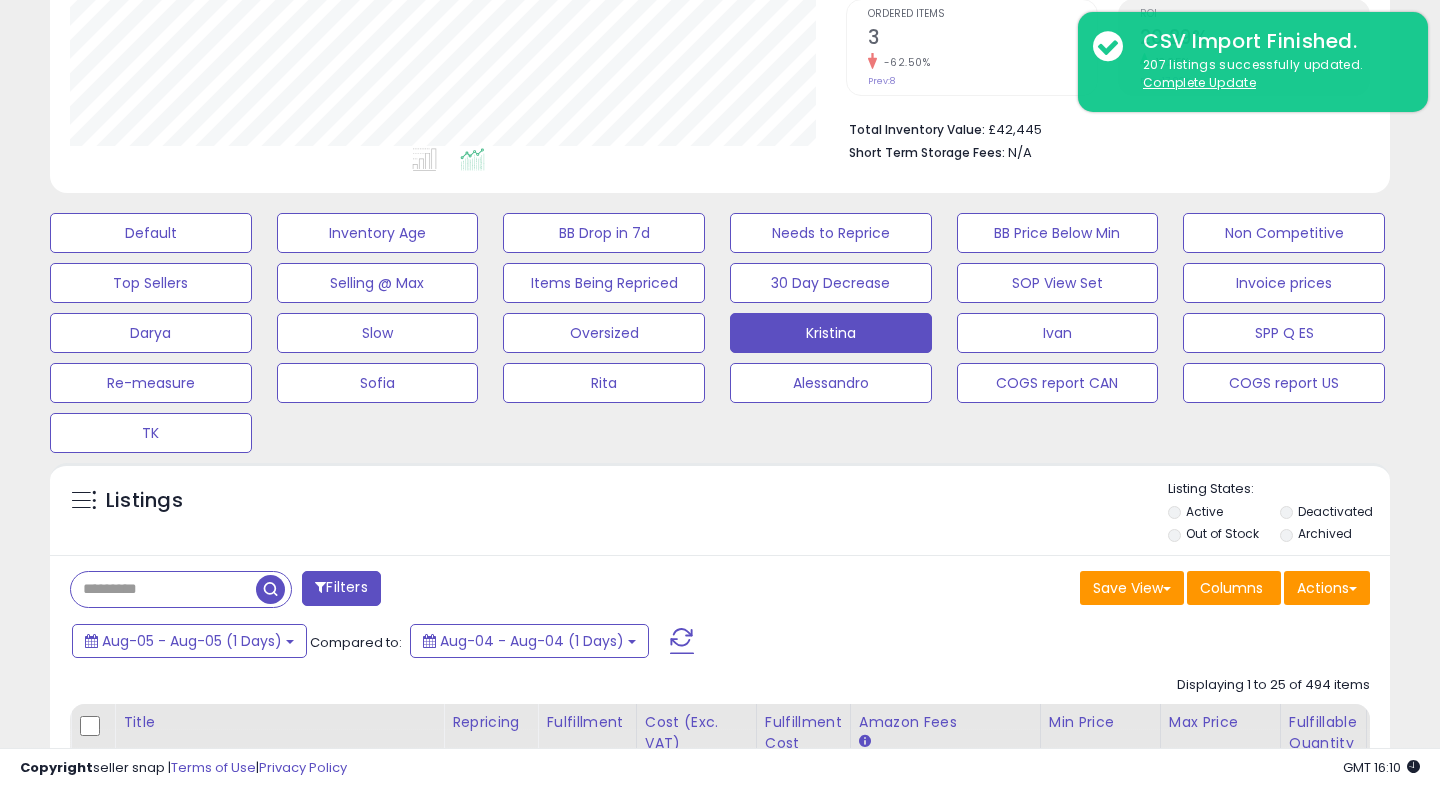 scroll, scrollTop: 999590, scrollLeft: 999224, axis: both 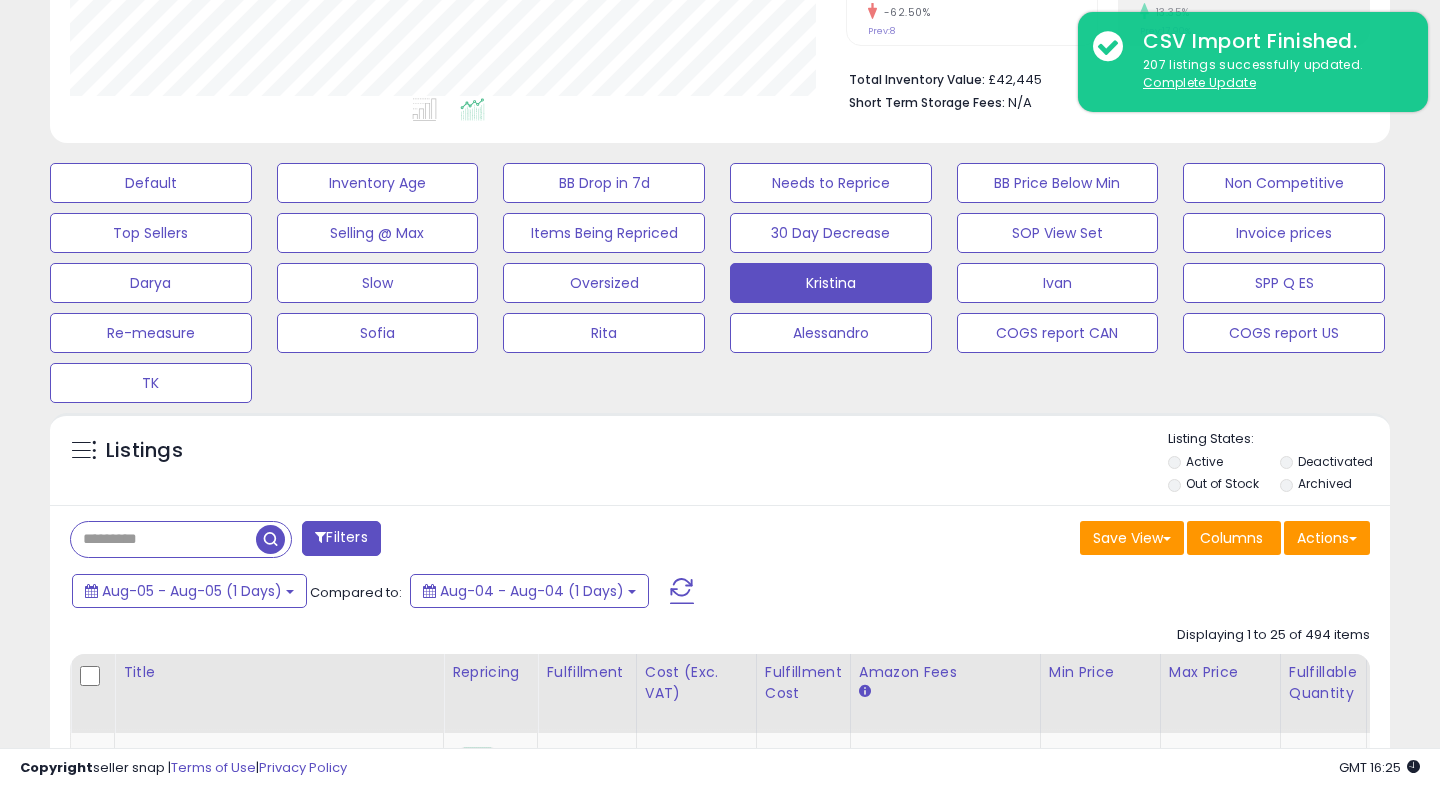 click at bounding box center [682, 591] 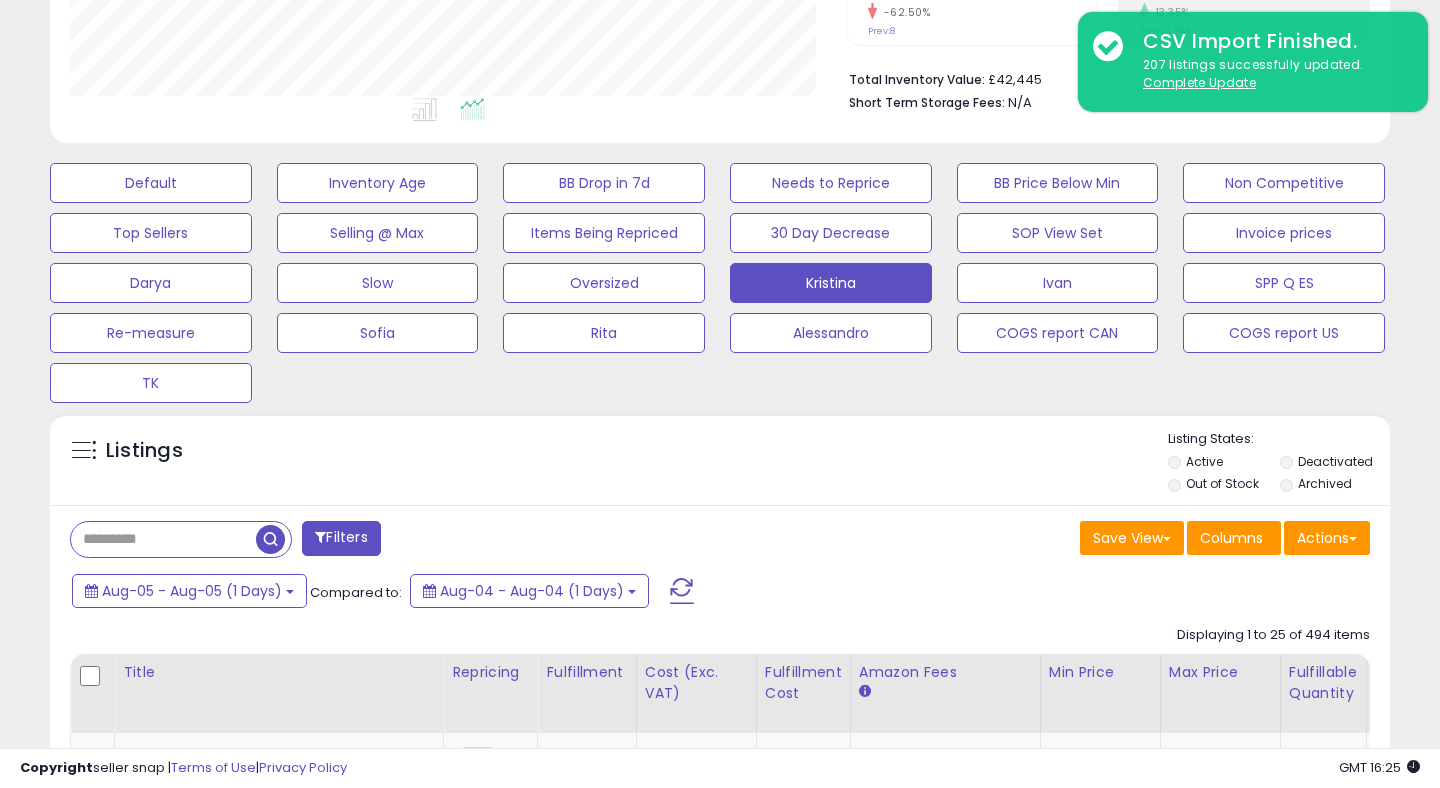 scroll, scrollTop: 999590, scrollLeft: 999224, axis: both 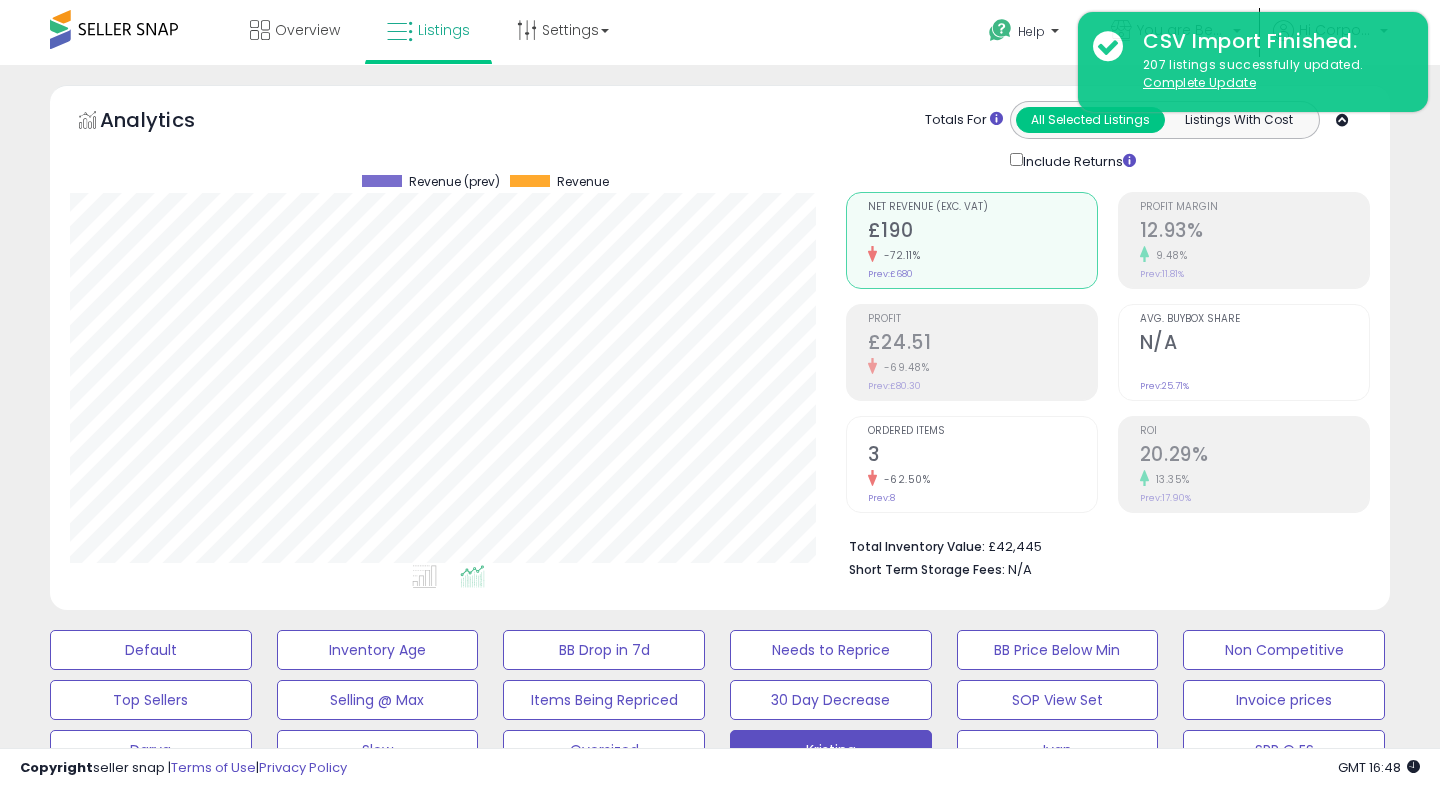 click on "Total Inventory Value:   £42,445
Short Term Storage Fees:   N/A" at bounding box center (1108, 551) 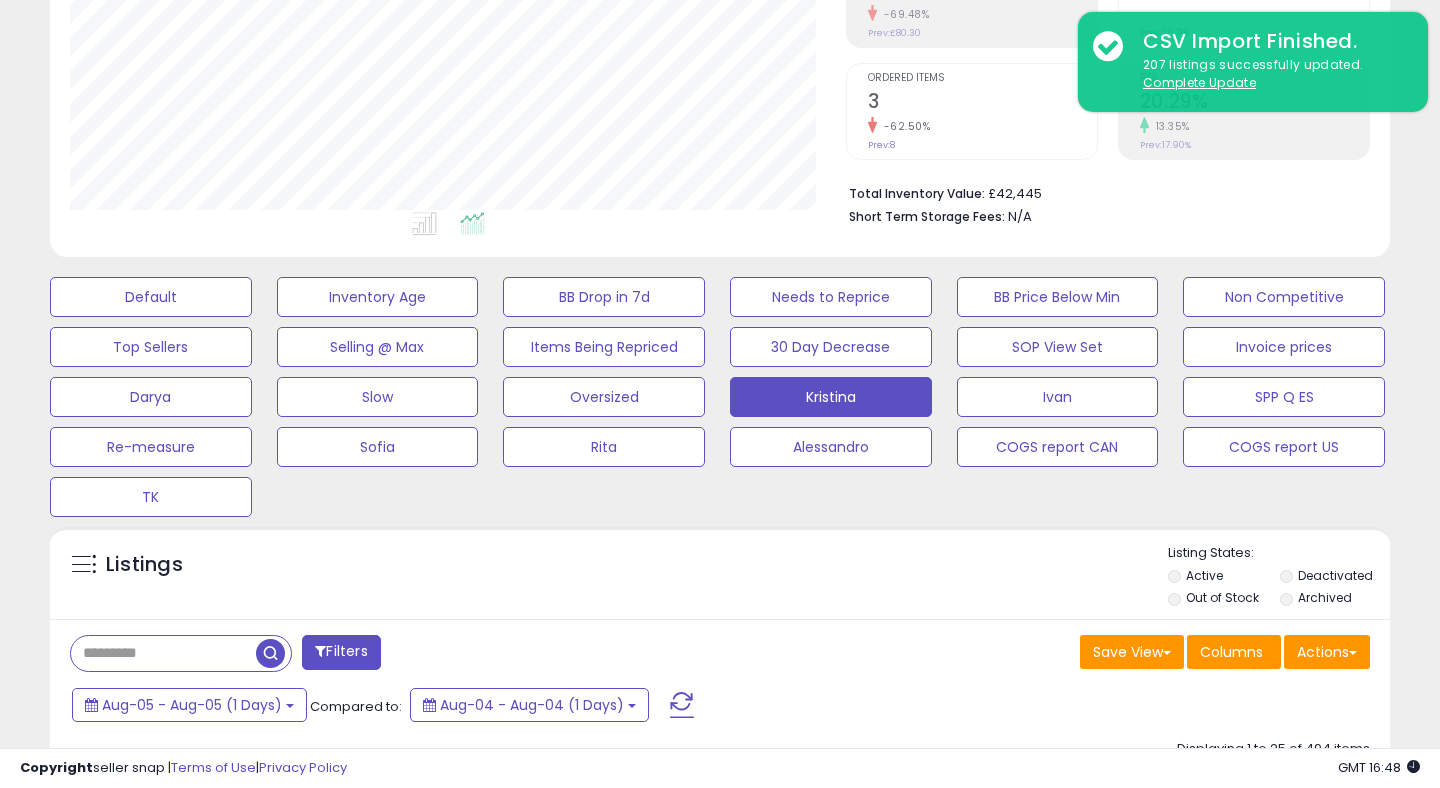scroll, scrollTop: 380, scrollLeft: 0, axis: vertical 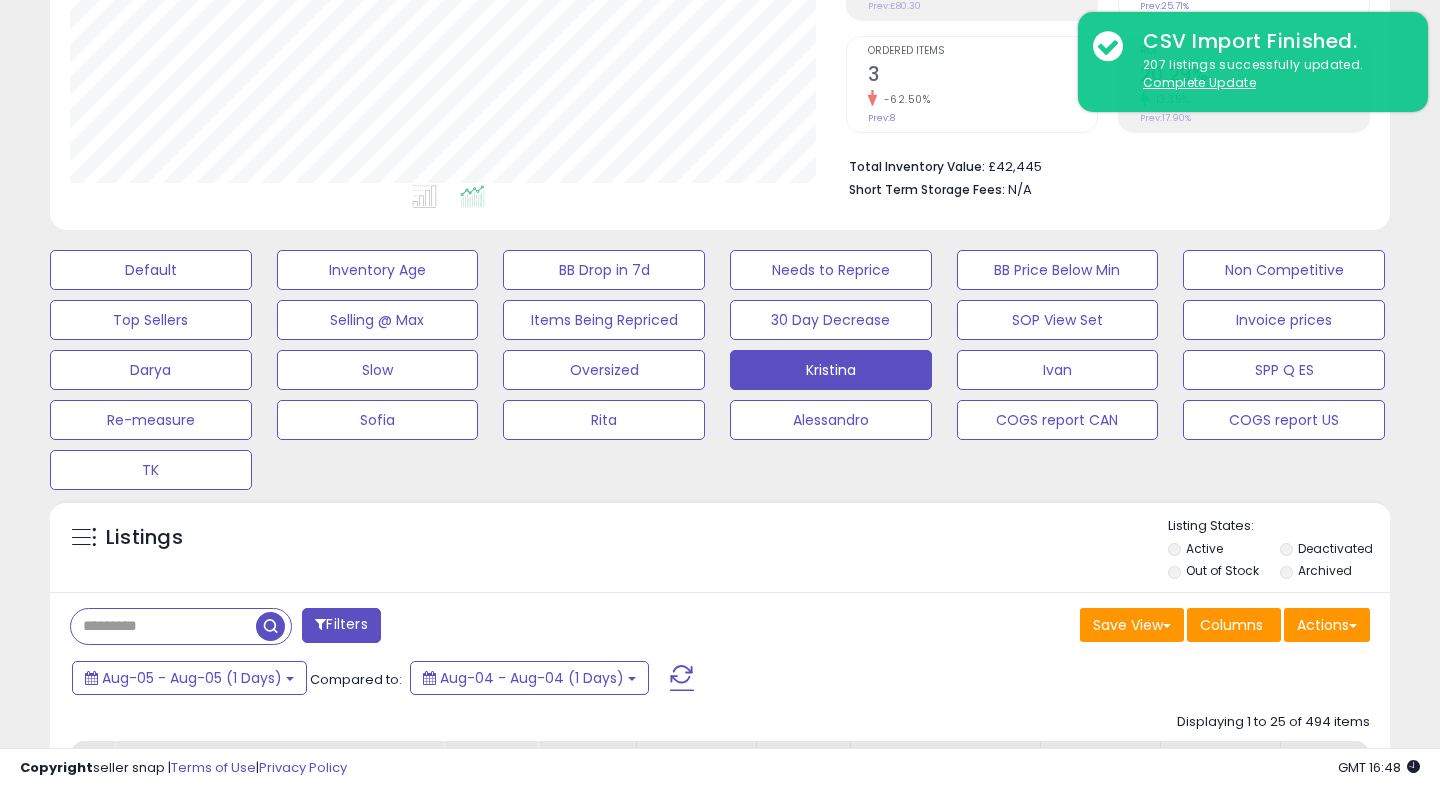 click at bounding box center (682, 678) 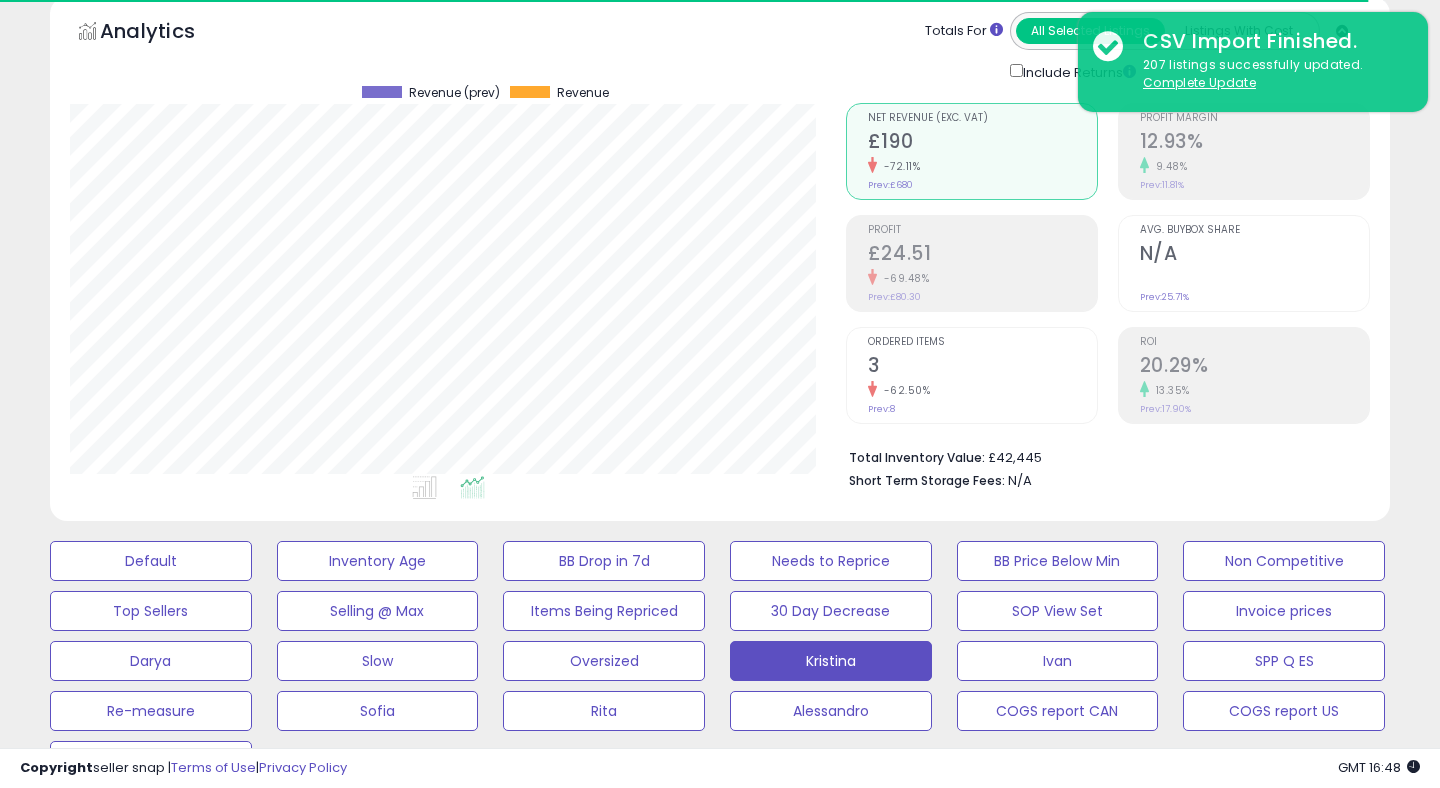 scroll, scrollTop: 0, scrollLeft: 0, axis: both 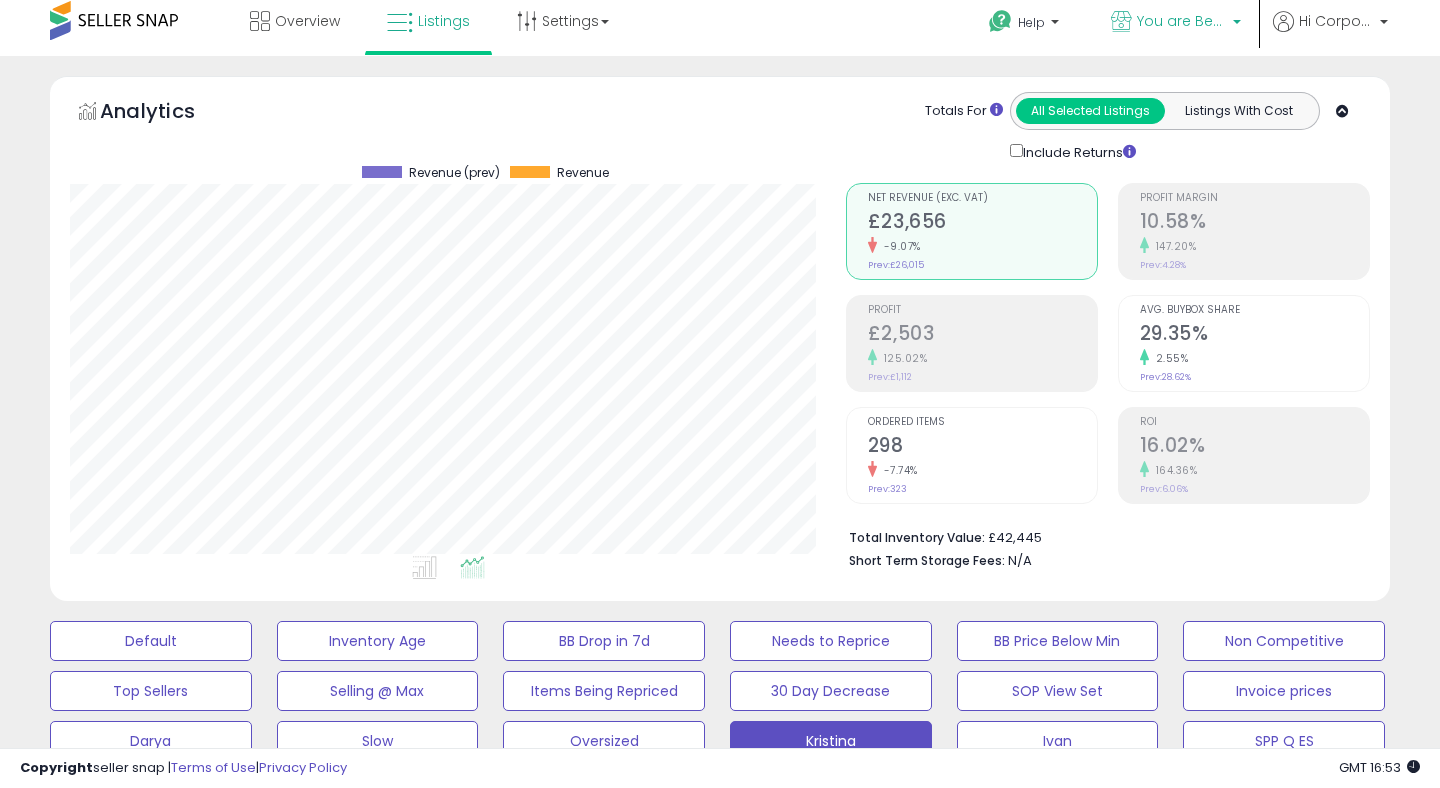 click on "You are Beautiful (UK)" at bounding box center (1182, 21) 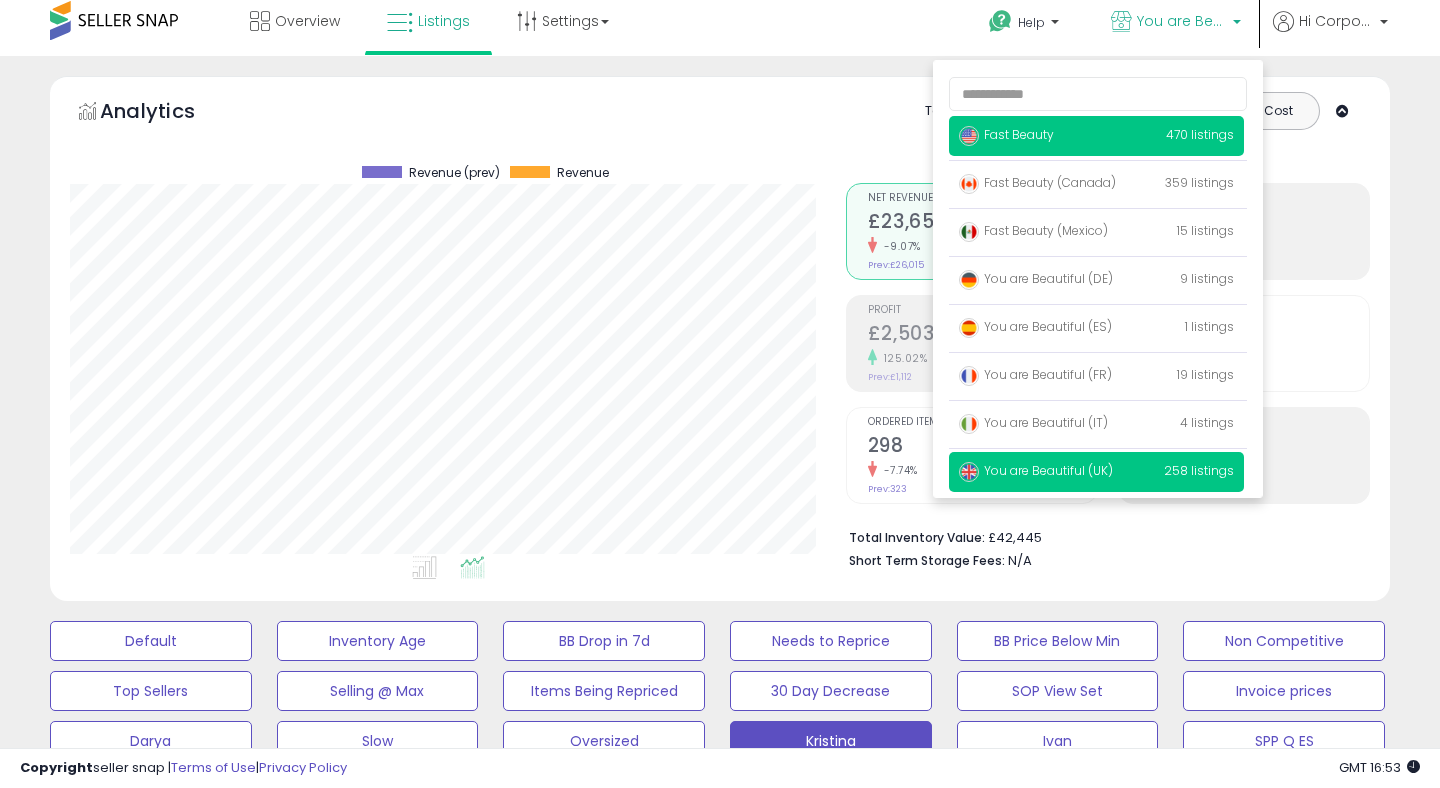 click on "Fast Beauty
470
listings" at bounding box center (1096, 136) 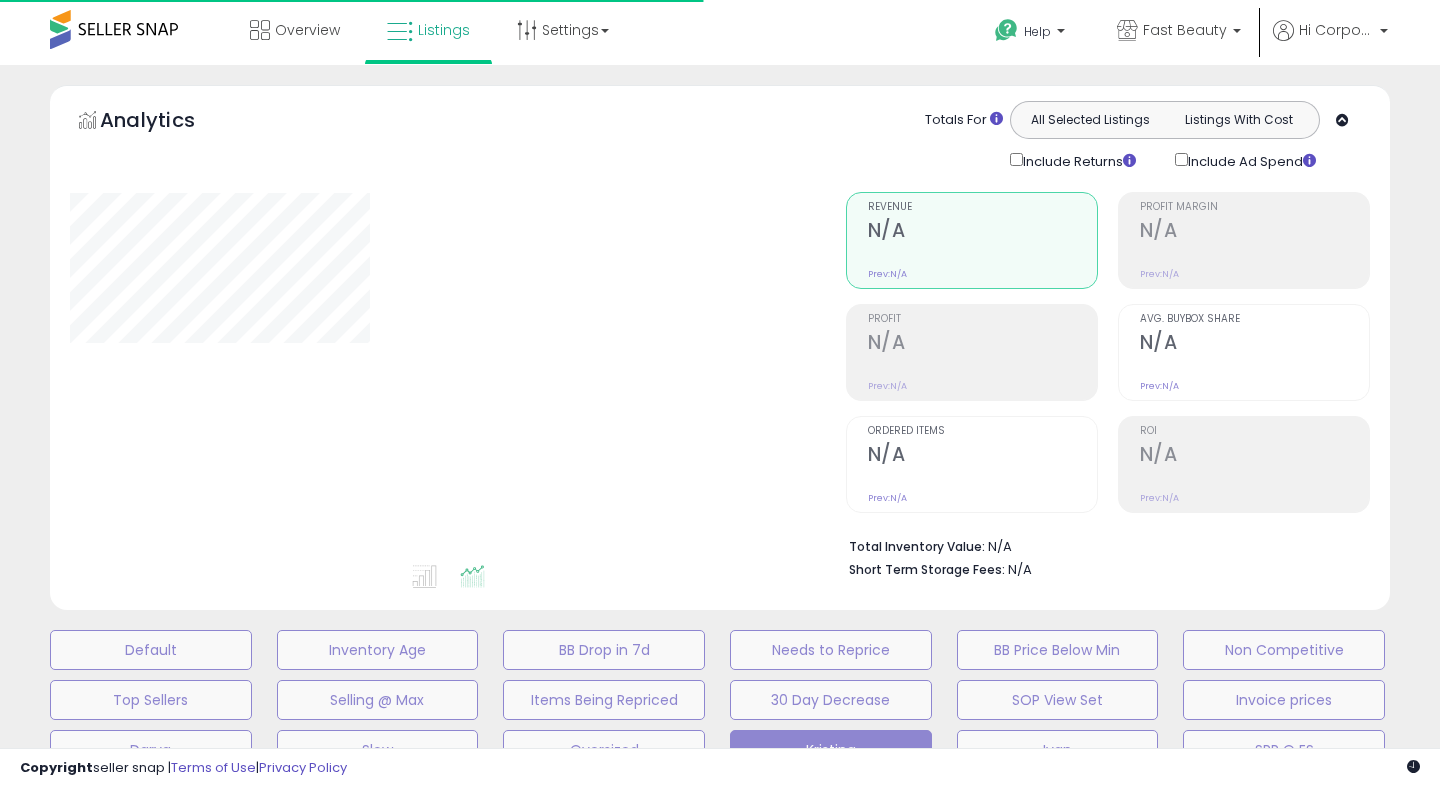 scroll, scrollTop: 0, scrollLeft: 0, axis: both 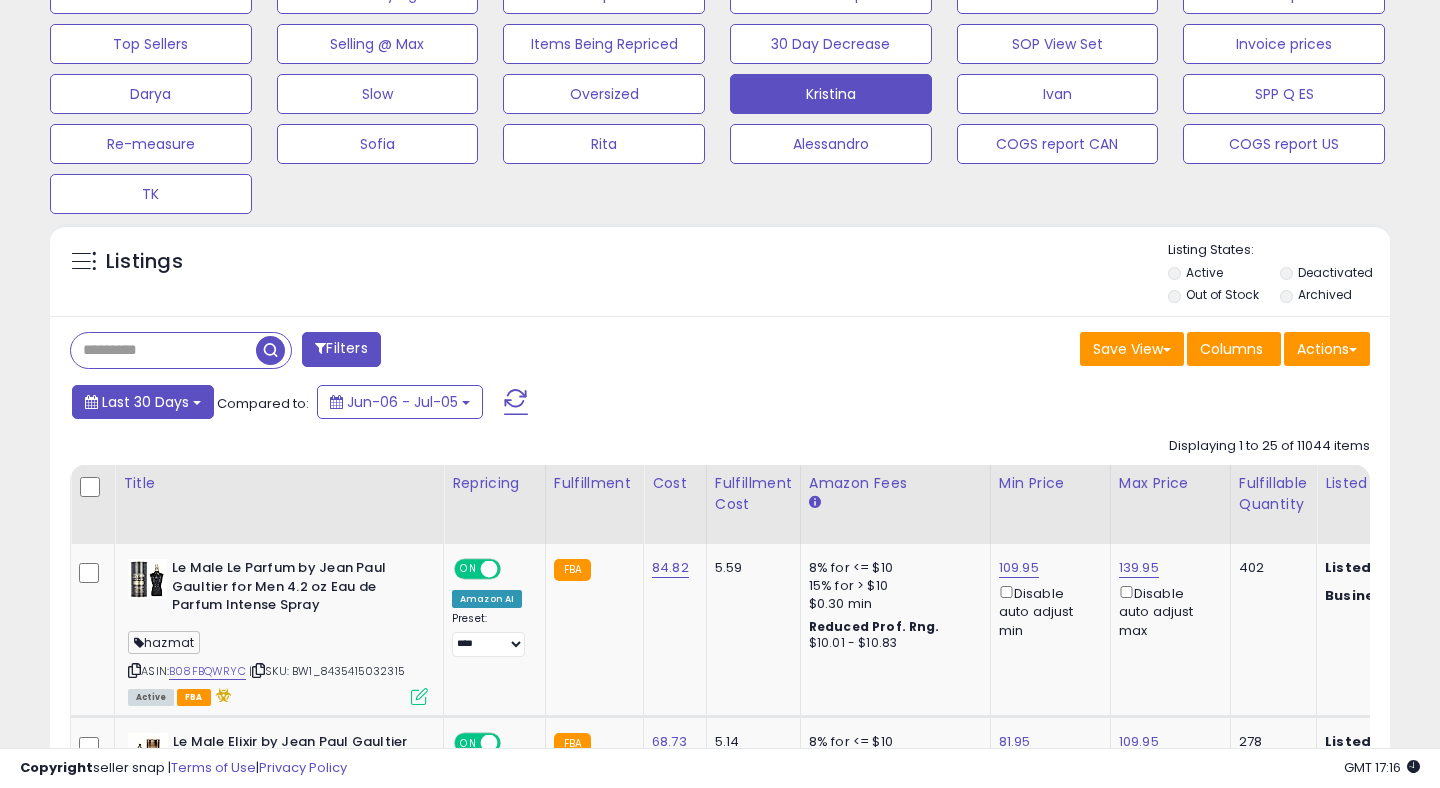 click on "Last 30 Days" at bounding box center [145, 402] 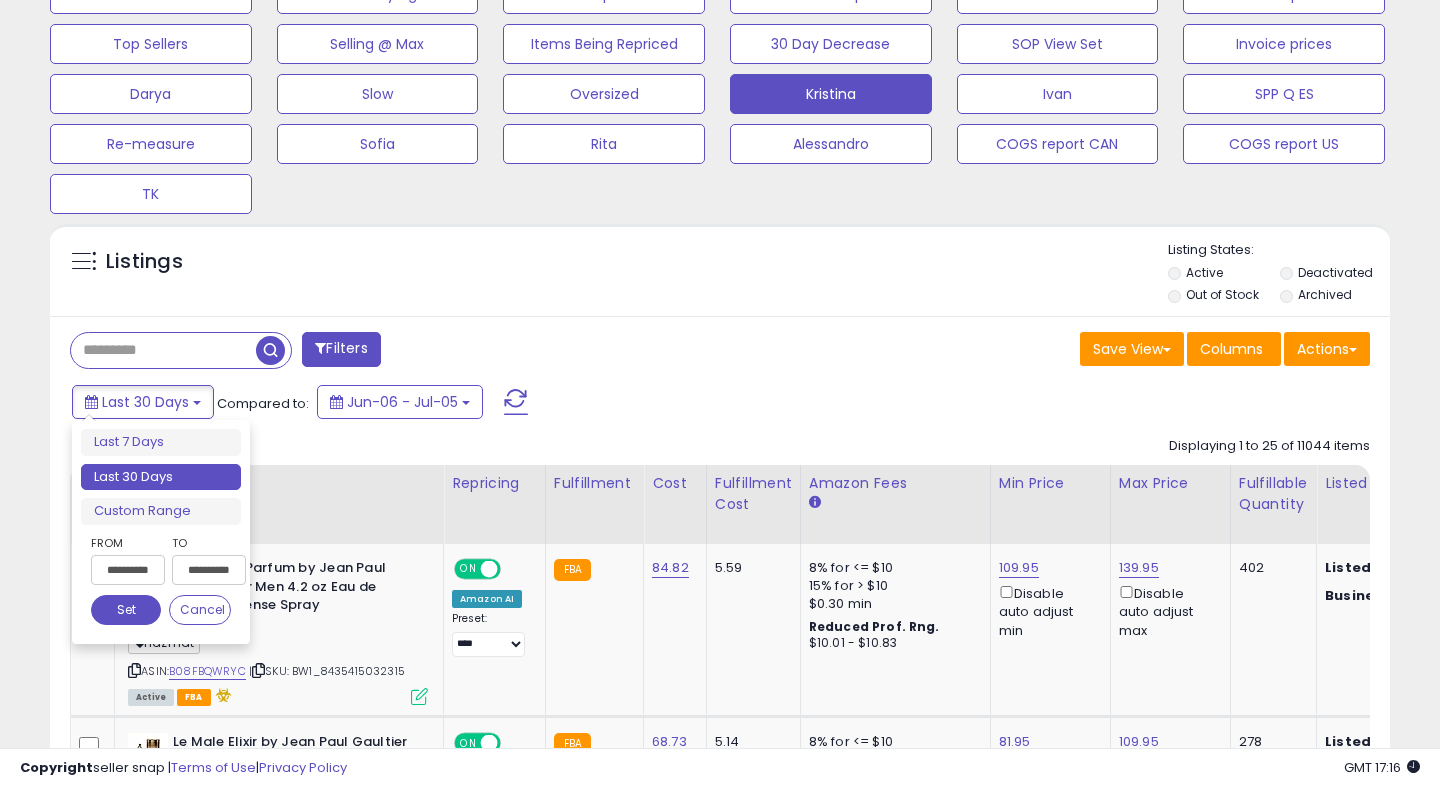 click on "**********" at bounding box center [128, 570] 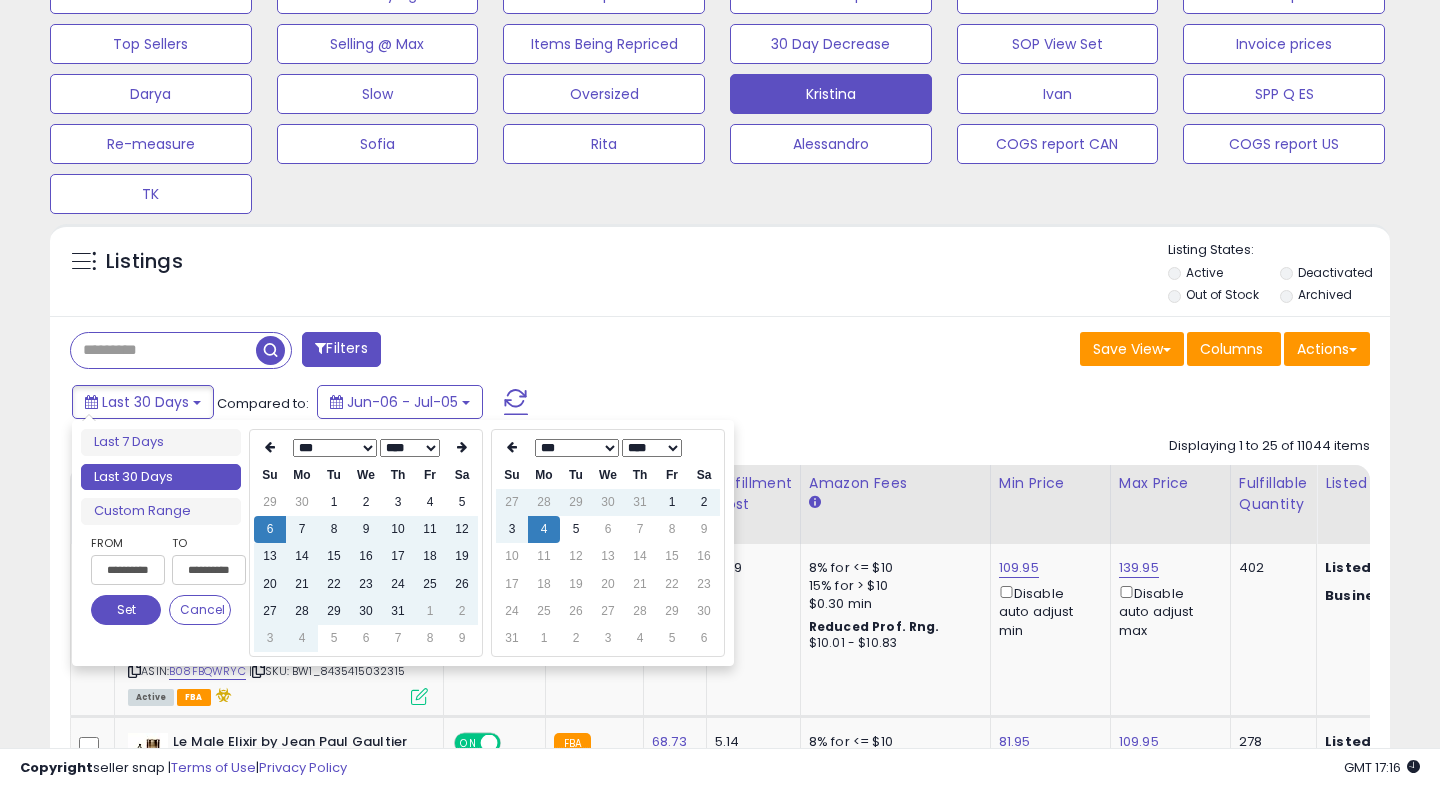 type on "**********" 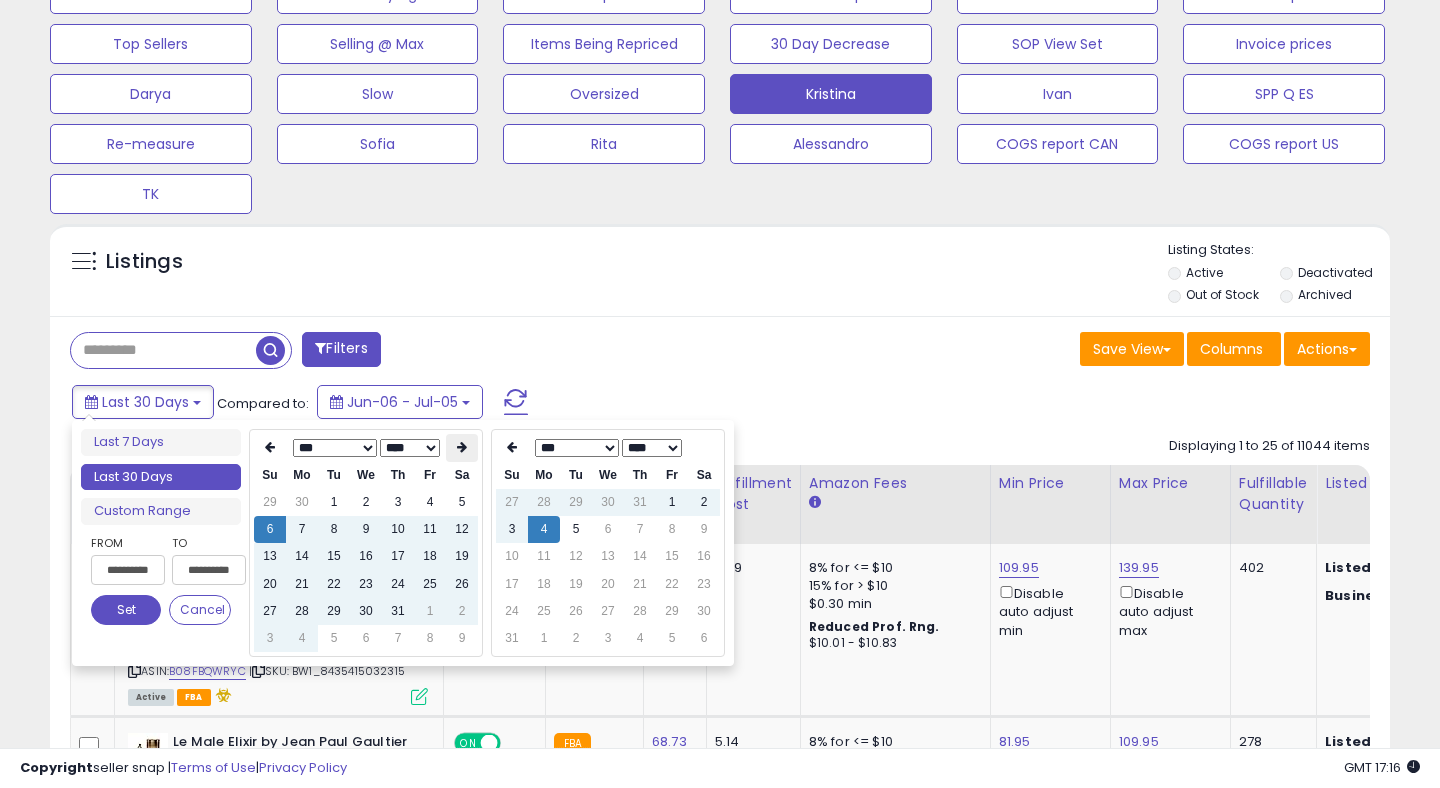 click at bounding box center (462, 448) 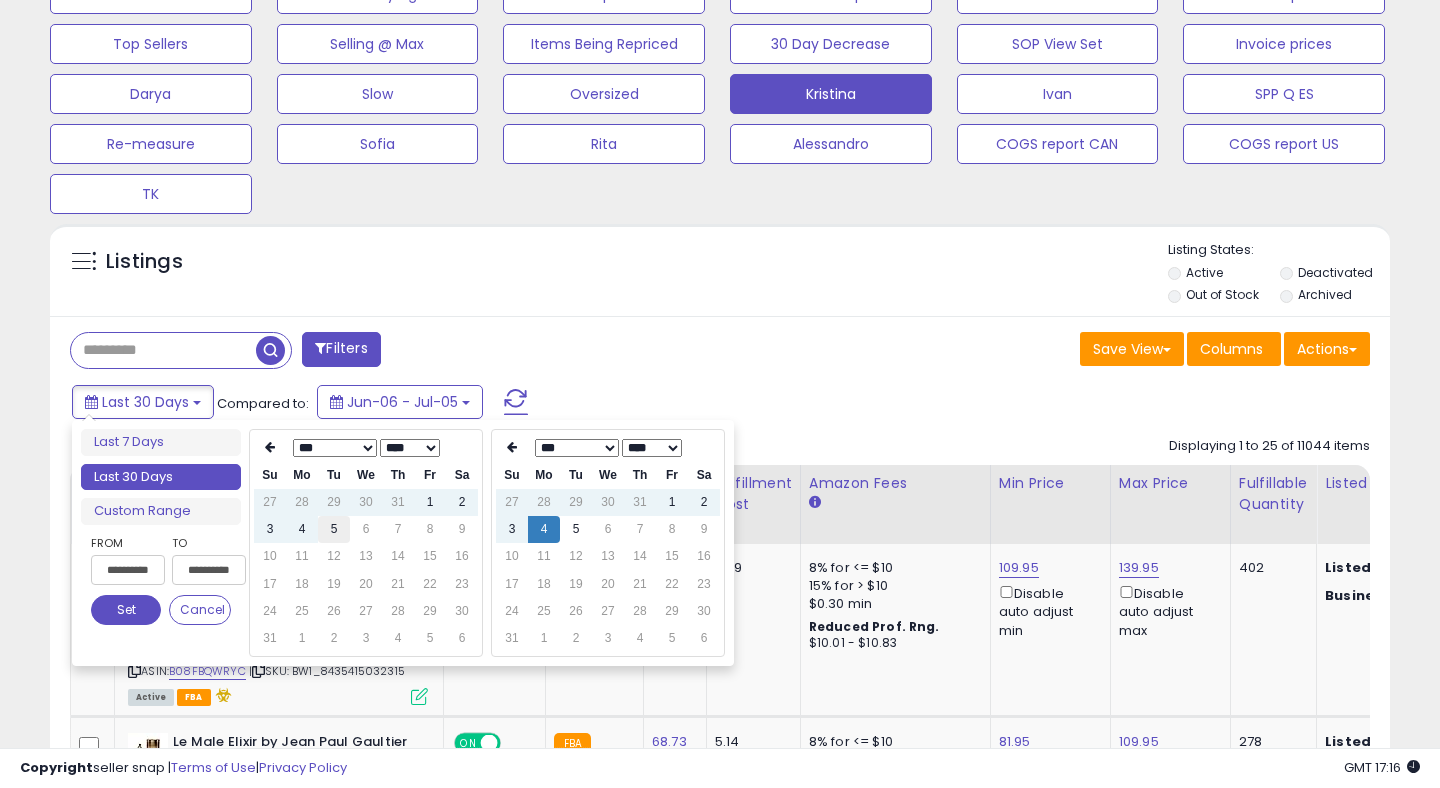 type on "**********" 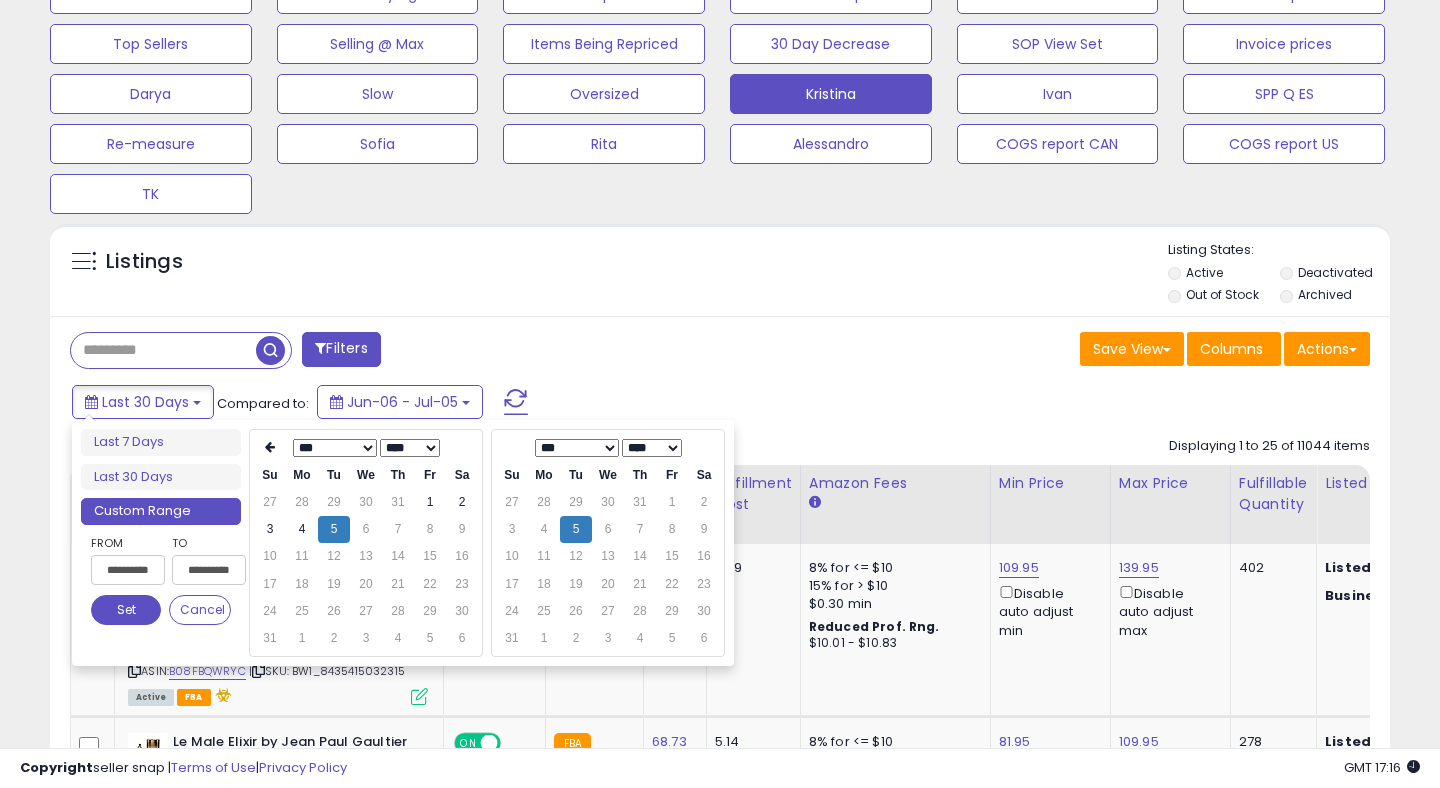 type on "**********" 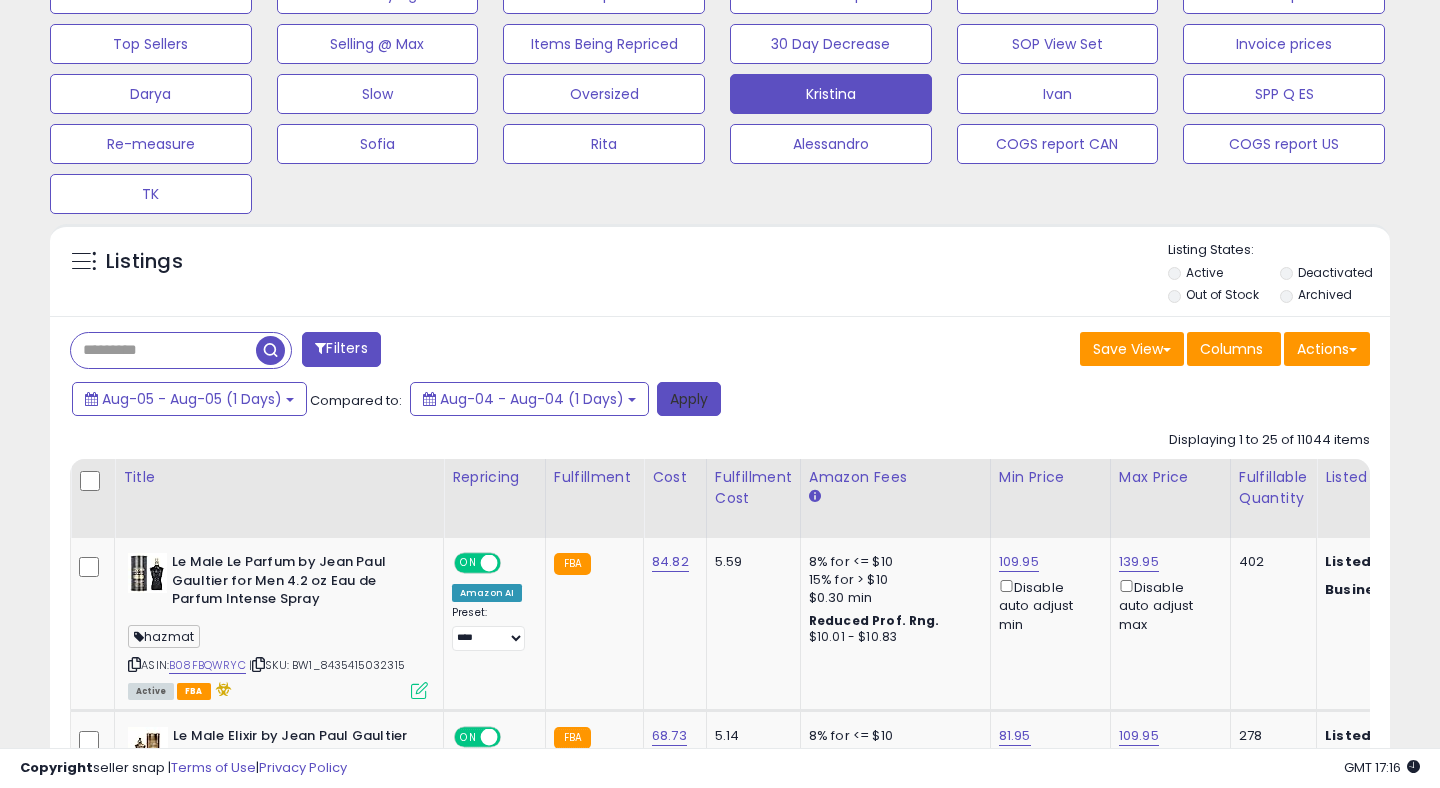 click on "Apply" at bounding box center [689, 399] 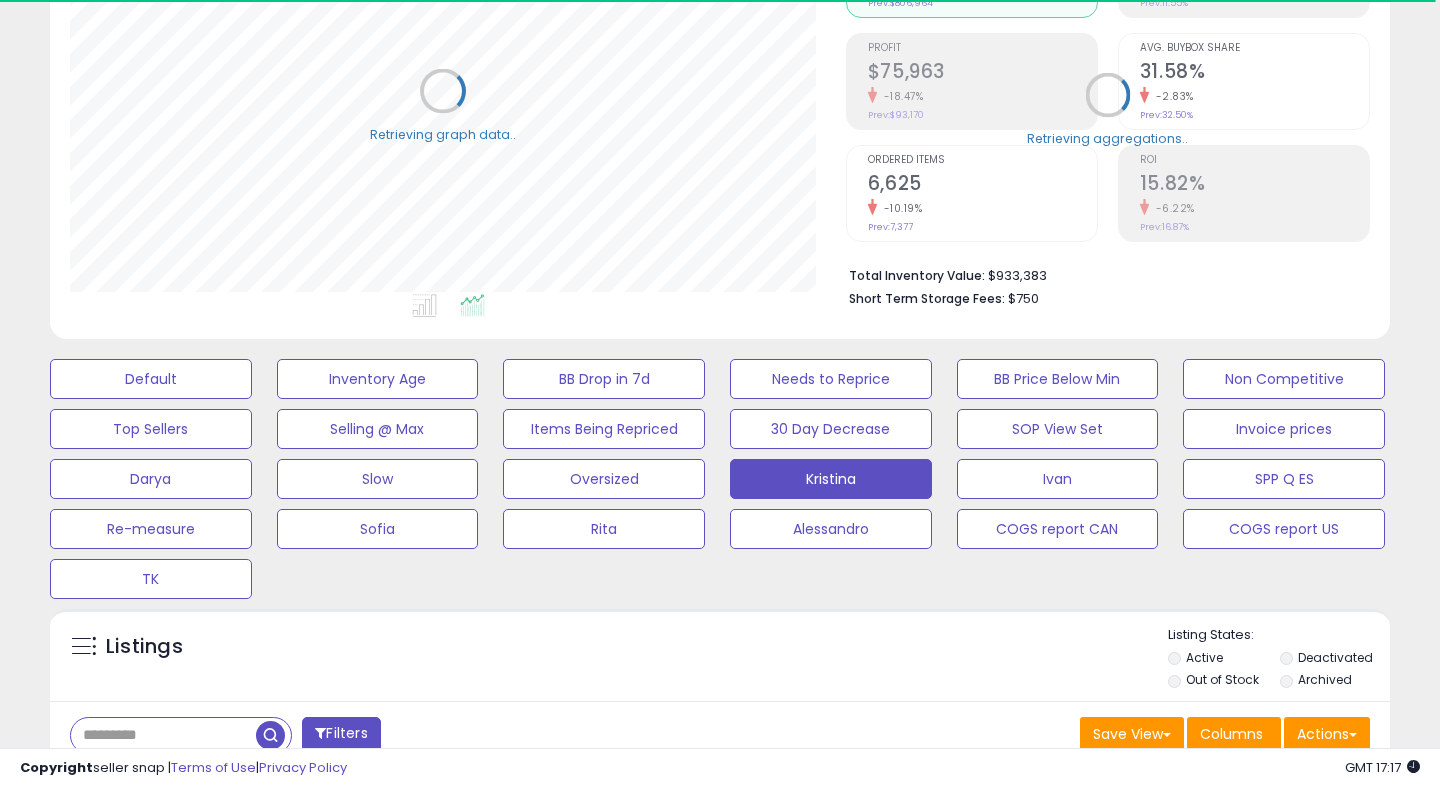 scroll, scrollTop: 0, scrollLeft: 0, axis: both 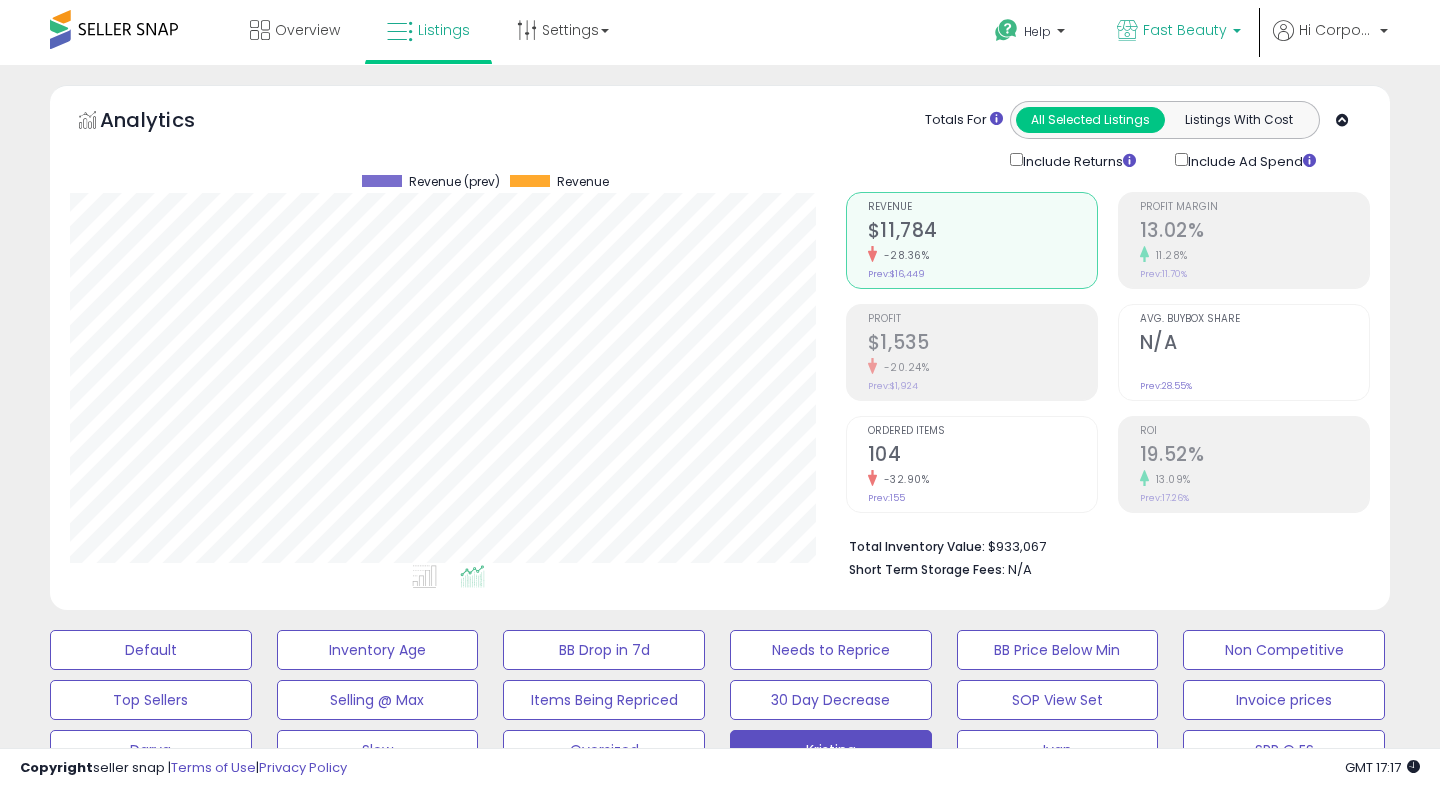 click on "Fast Beauty" at bounding box center [1179, 32] 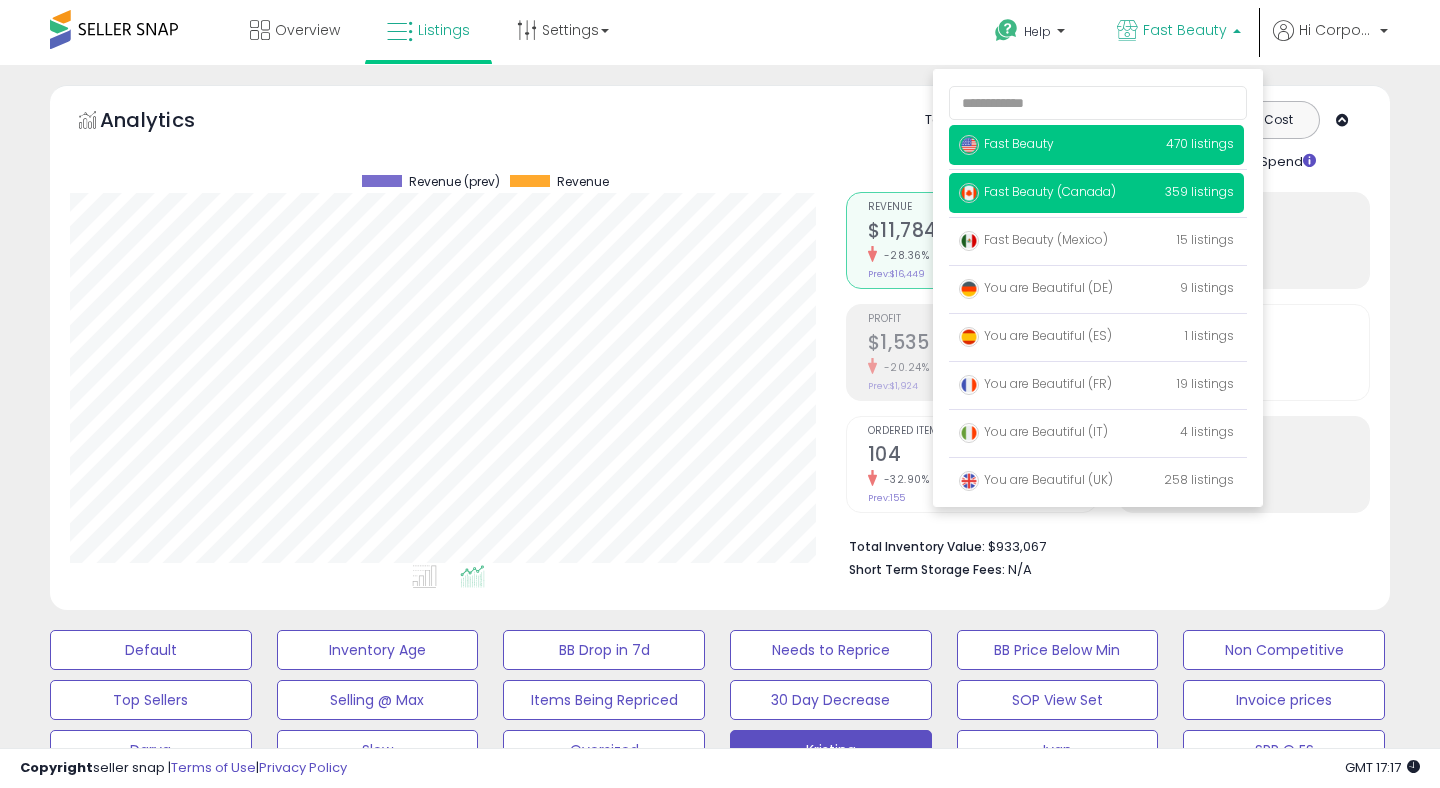 click on "Fast Beauty (Canada)
359
listings" at bounding box center (1096, 193) 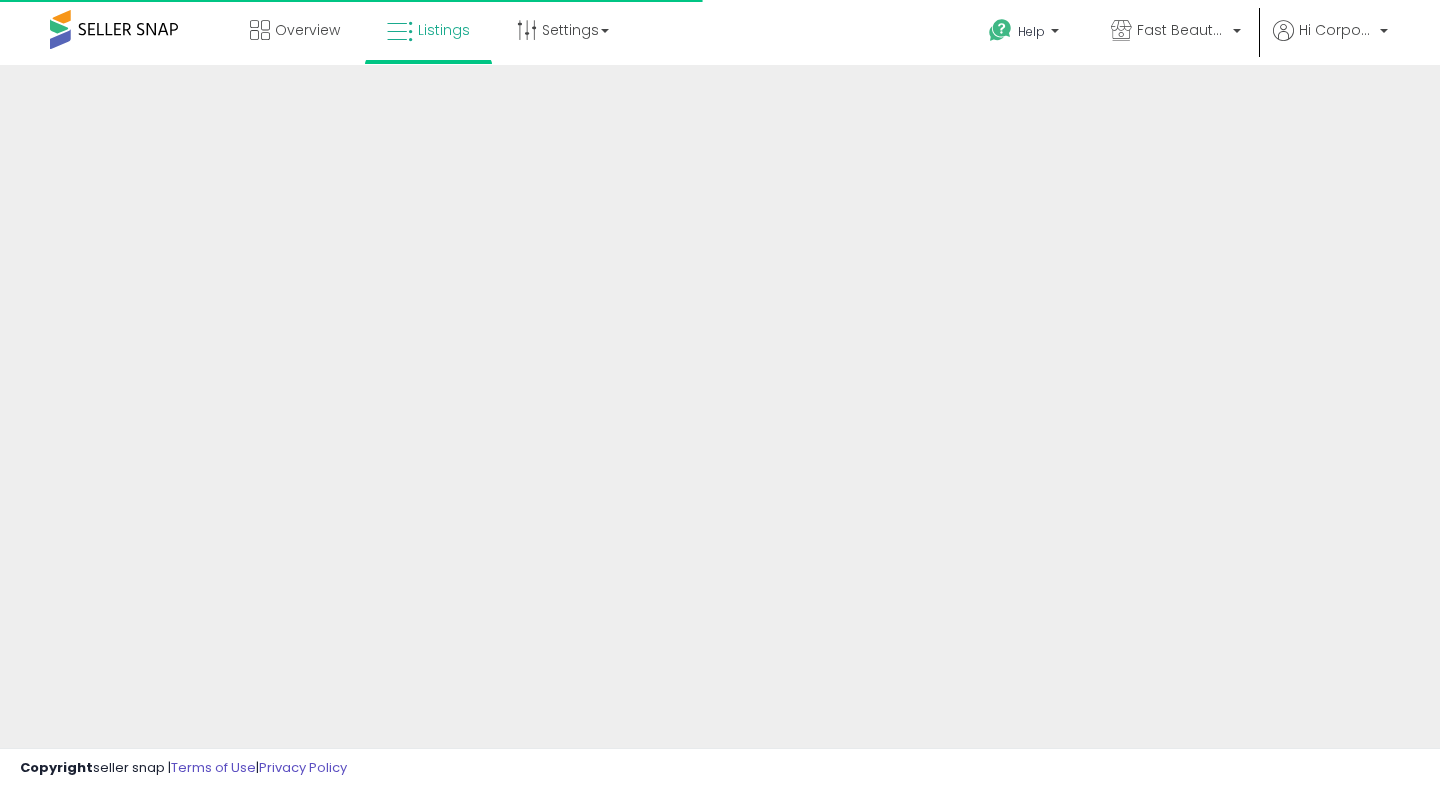 scroll, scrollTop: 0, scrollLeft: 0, axis: both 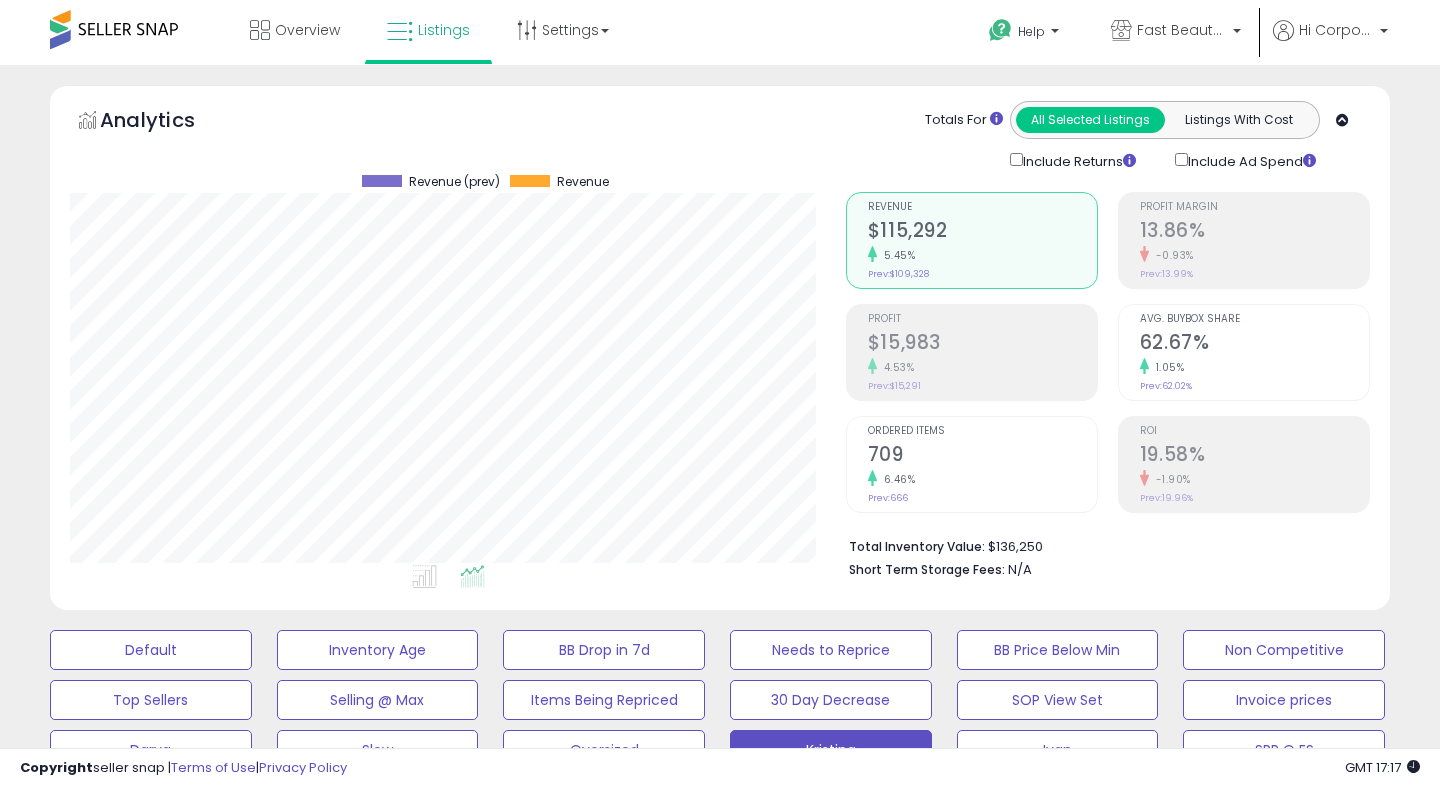 click on "$15,983" at bounding box center (982, 344) 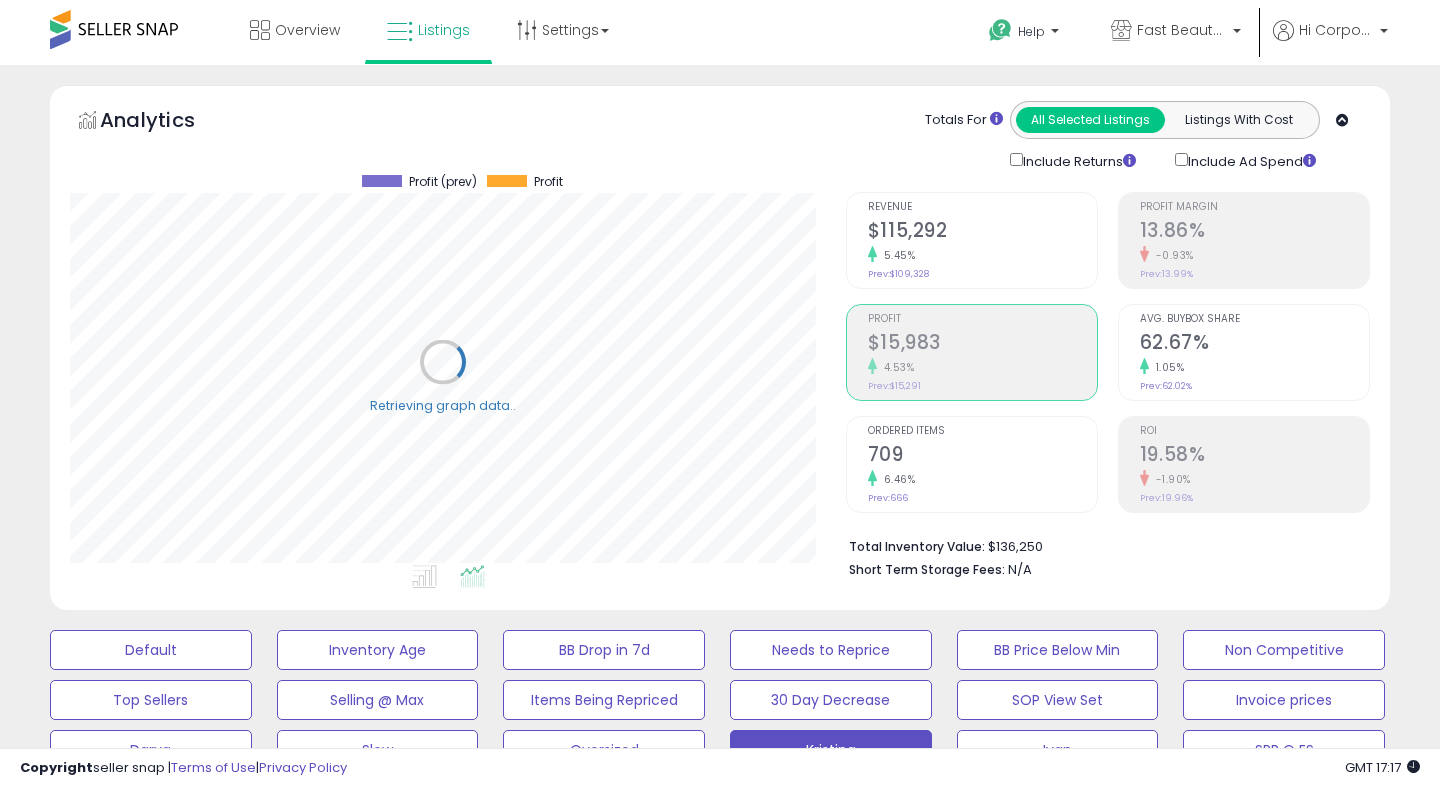 scroll, scrollTop: 999590, scrollLeft: 999224, axis: both 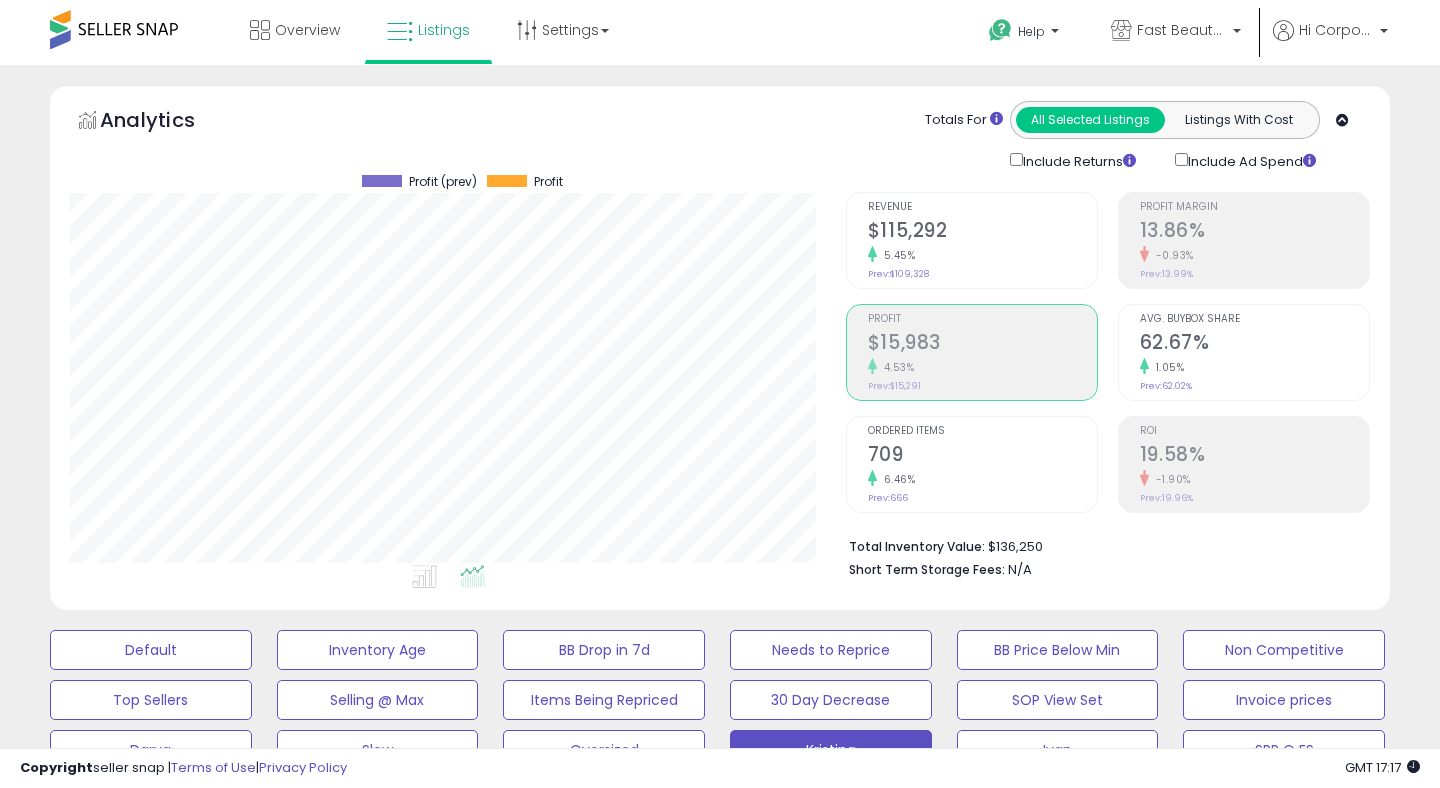 click on "ROI" at bounding box center [1254, 431] 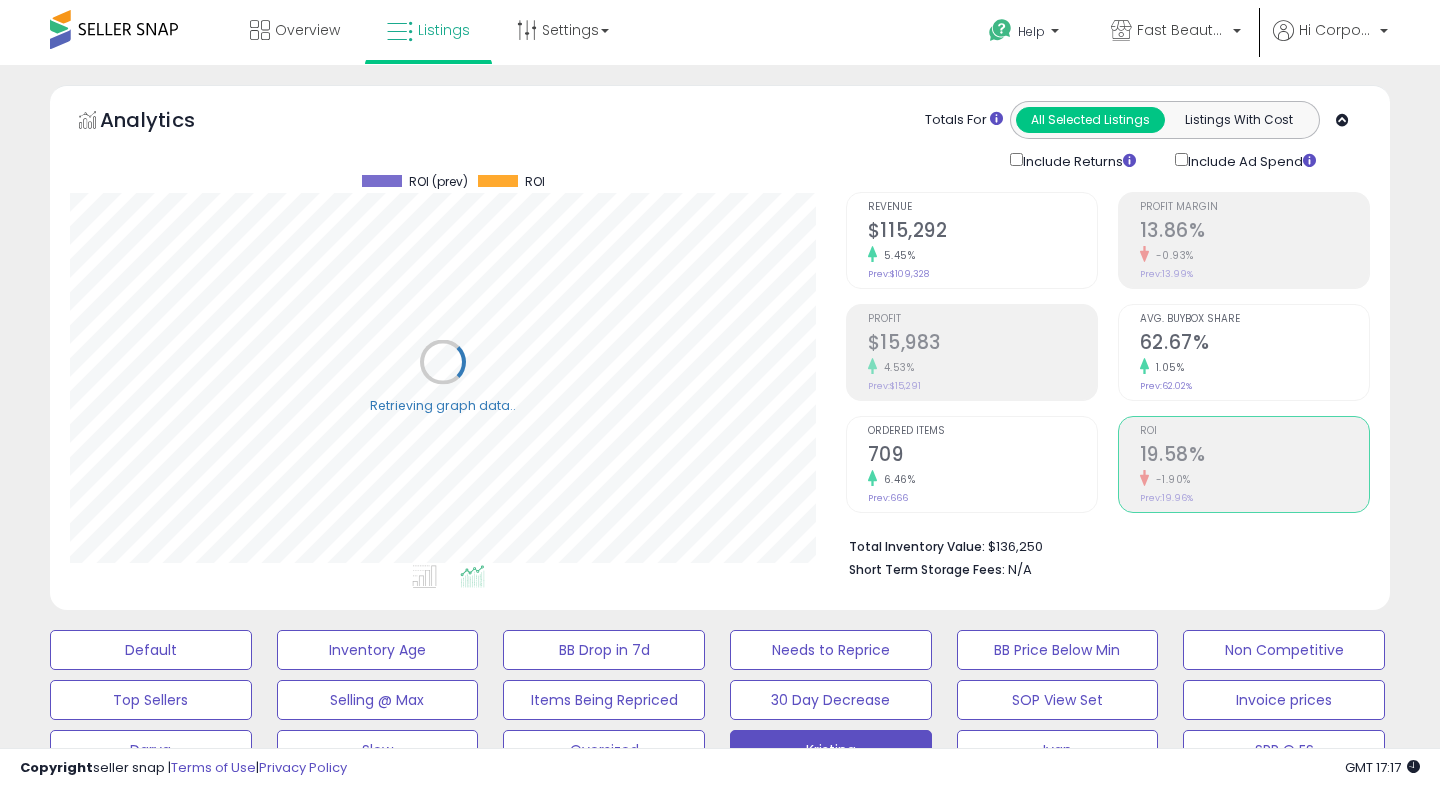 scroll, scrollTop: 999590, scrollLeft: 999224, axis: both 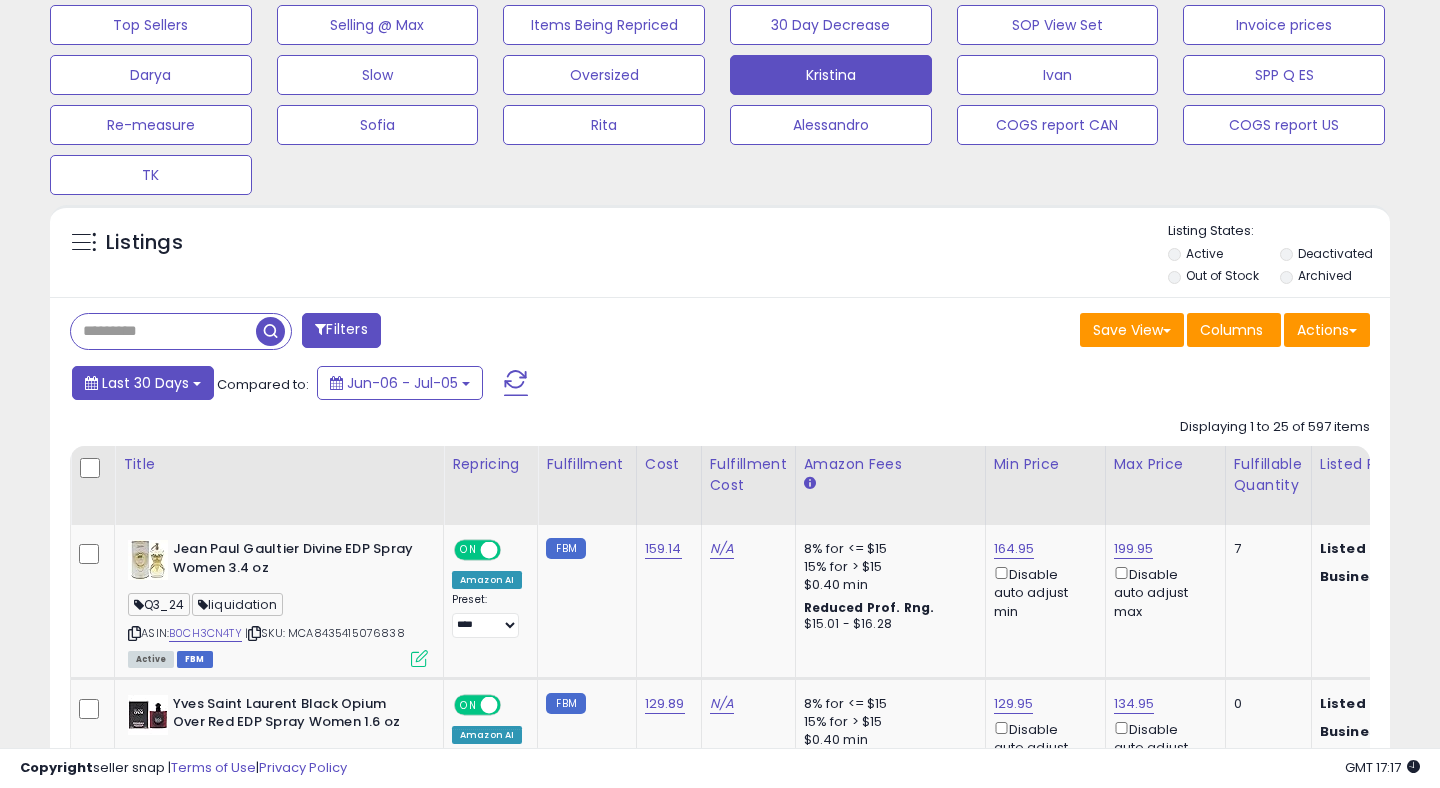 click on "Last 30 Days" at bounding box center (145, 383) 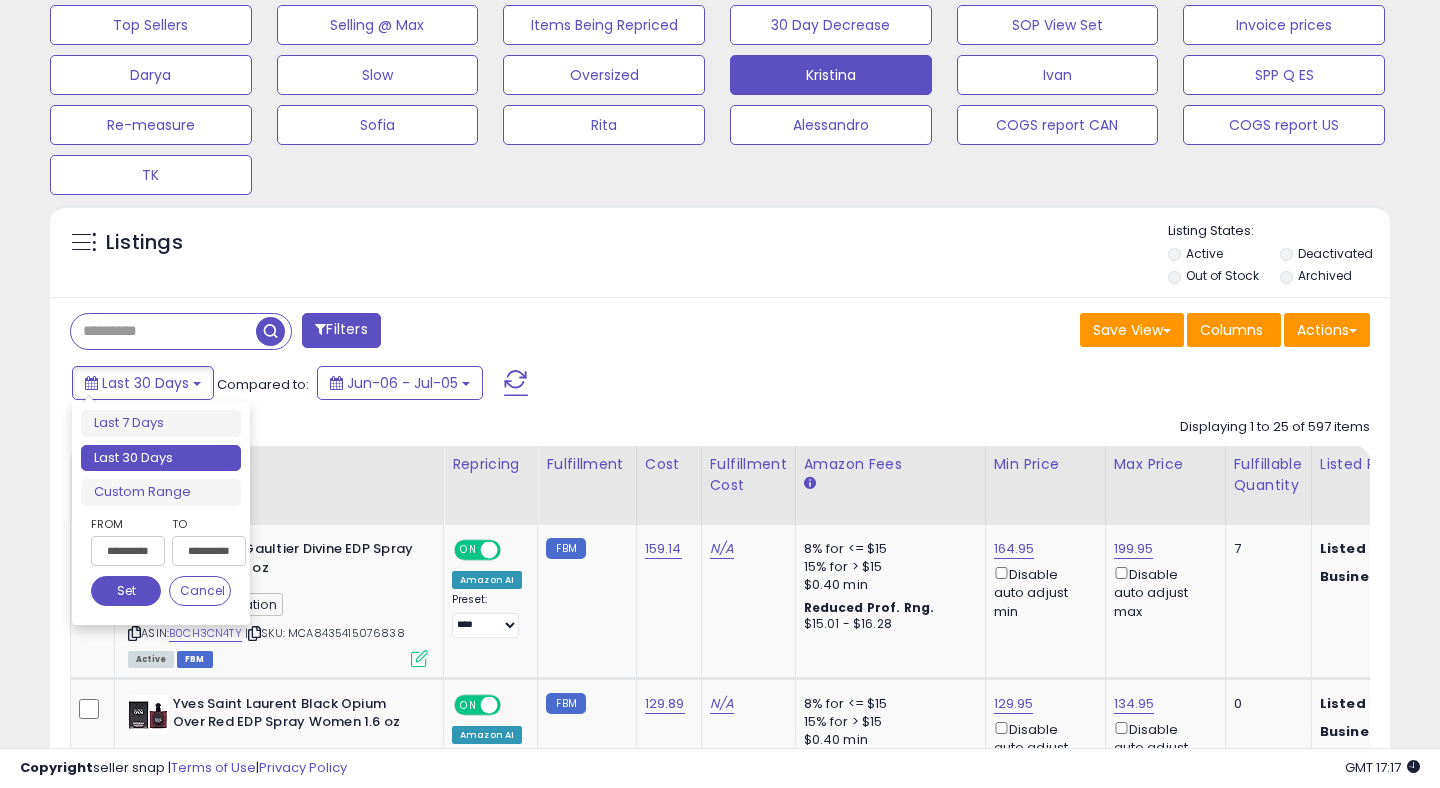 click on "**********" at bounding box center (128, 551) 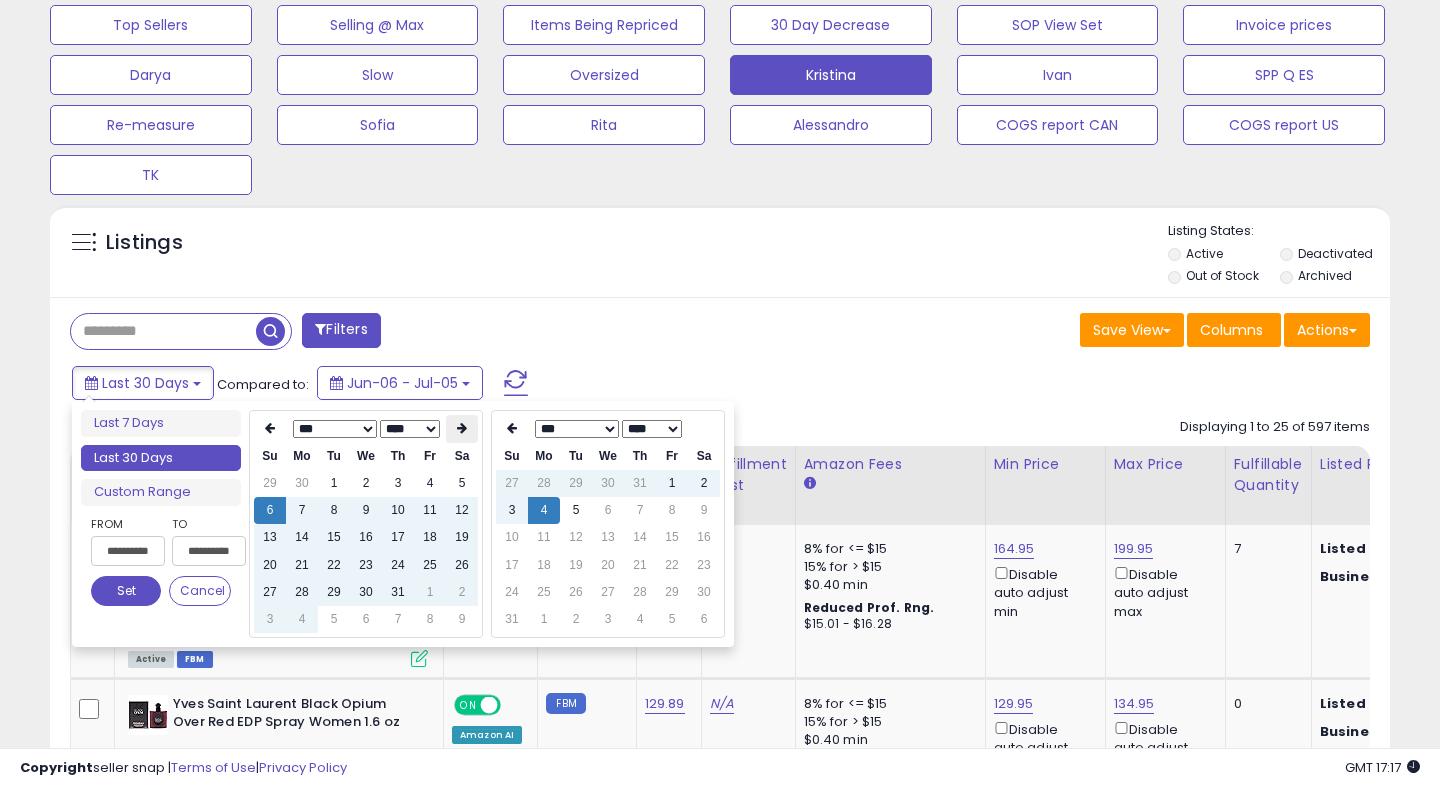 click at bounding box center (462, 429) 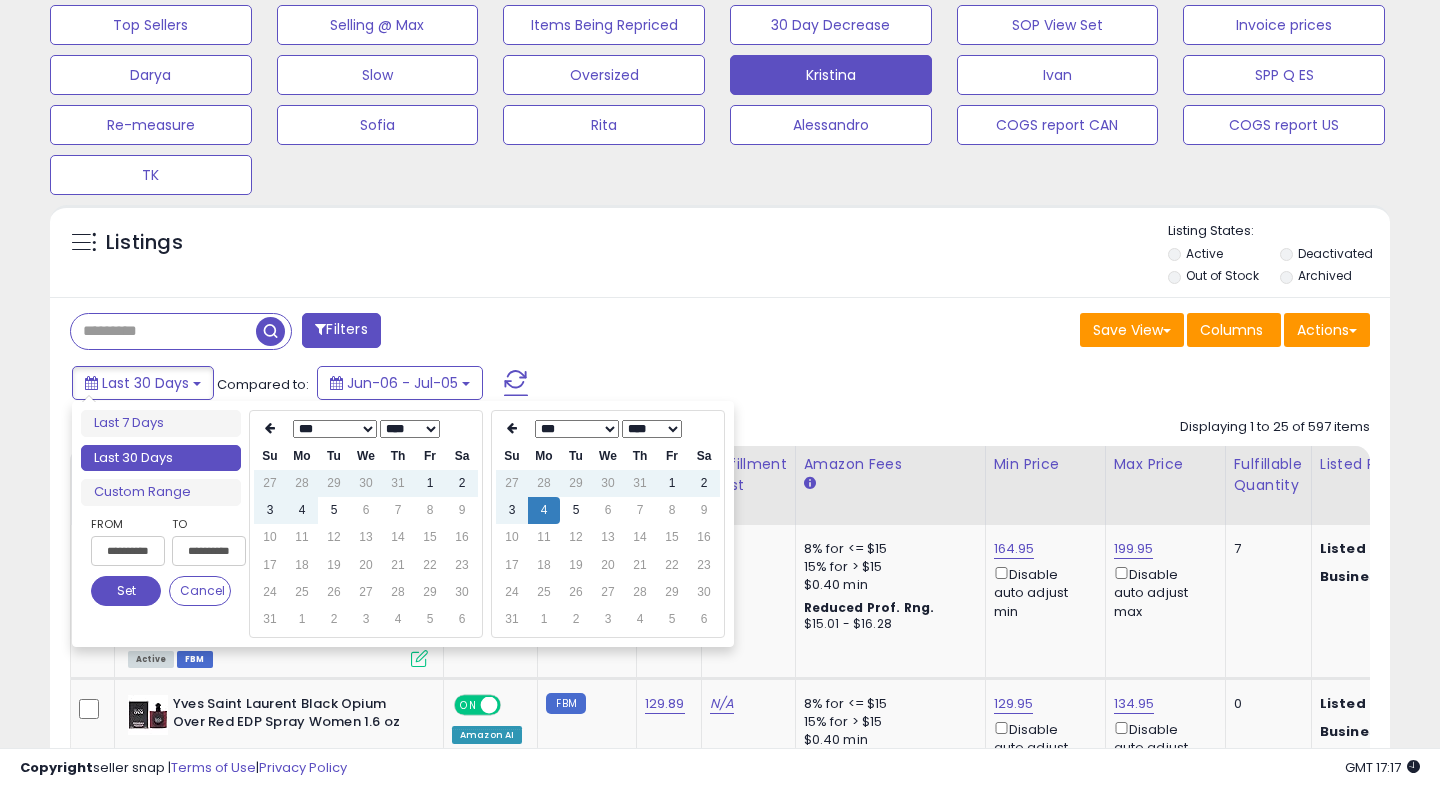type on "**********" 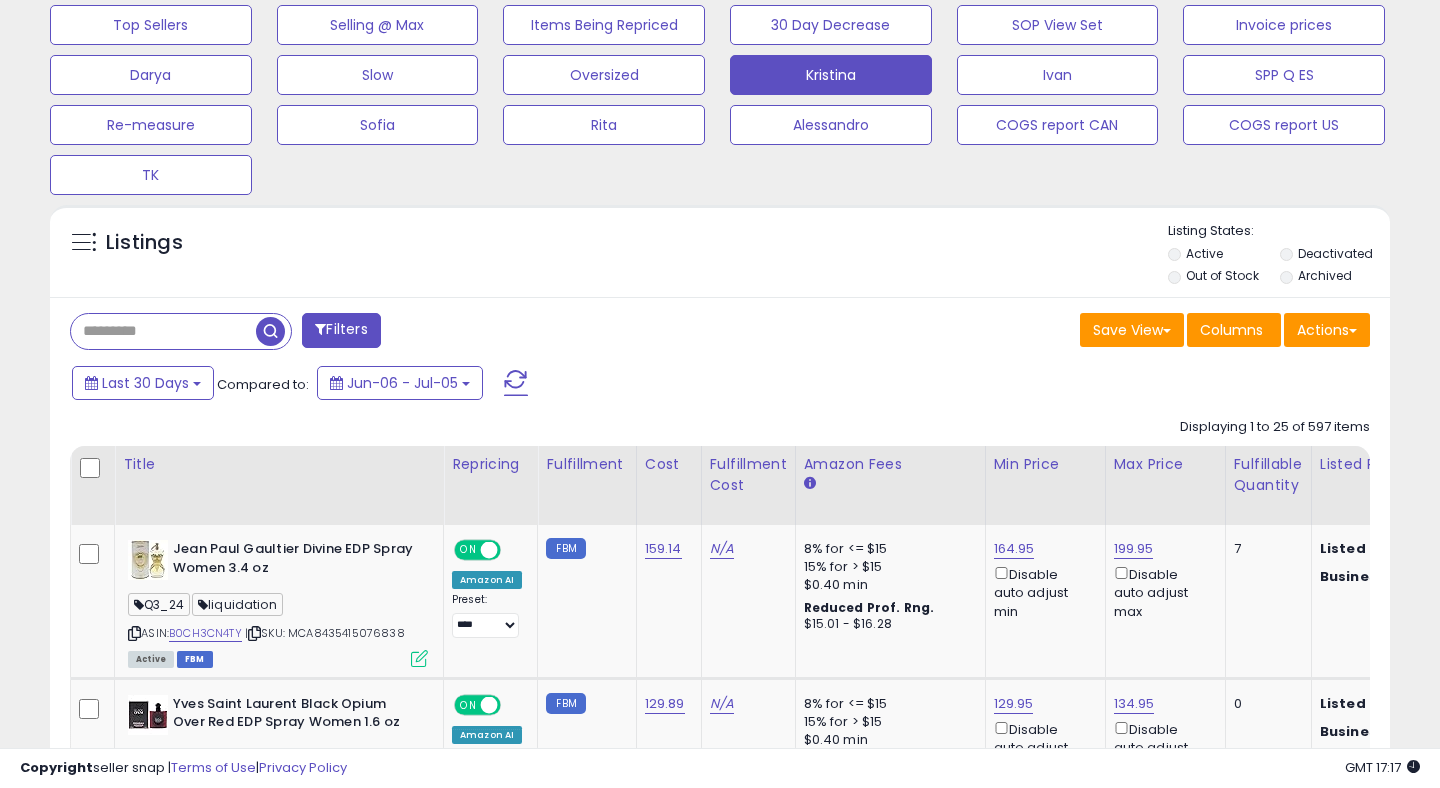 click on "Filters
Save View
Save As New View
Update Current View
Columns" at bounding box center [720, 2396] 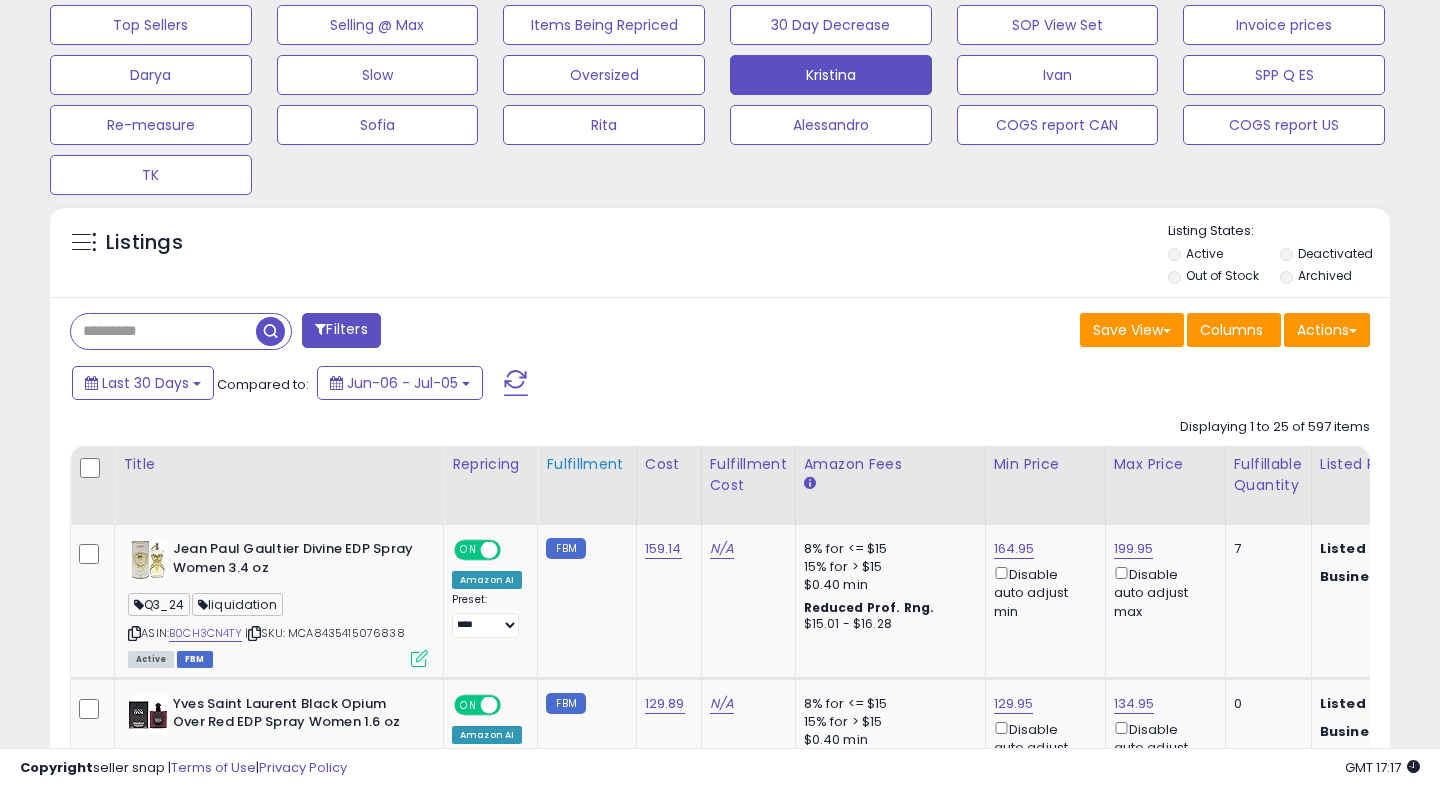 click on "Fulfillment" at bounding box center [586, 464] 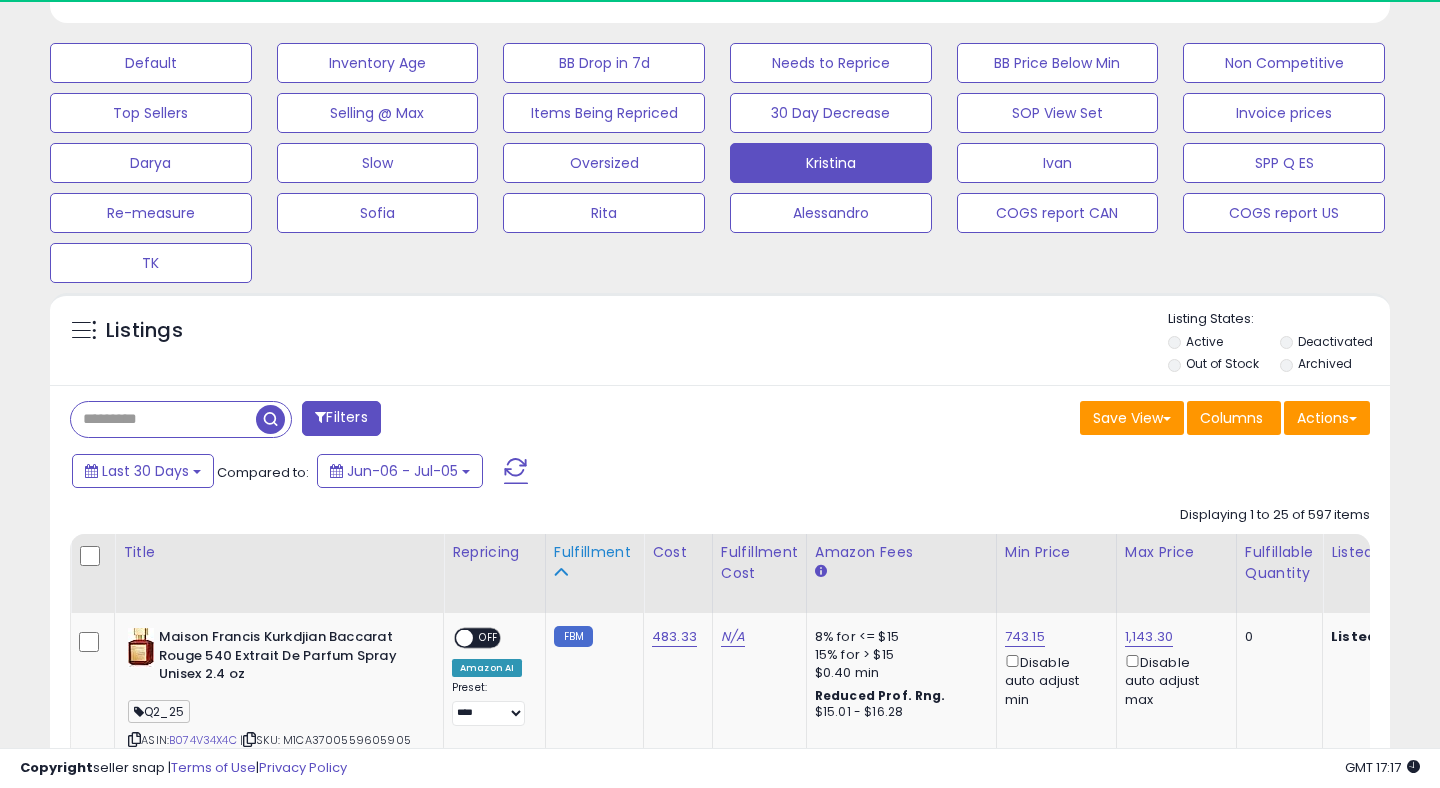scroll, scrollTop: 675, scrollLeft: 0, axis: vertical 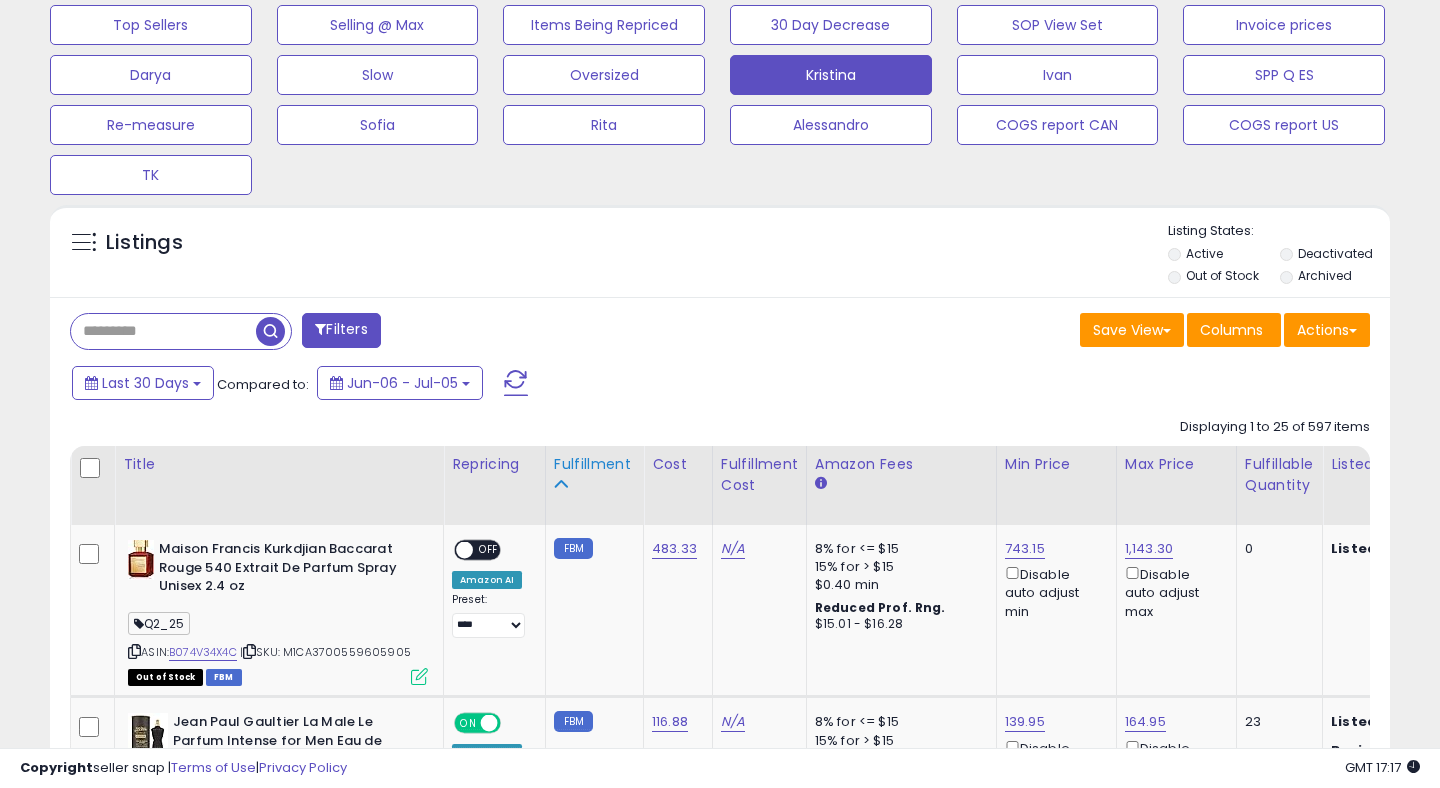 click on "Fulfillment" at bounding box center [594, 464] 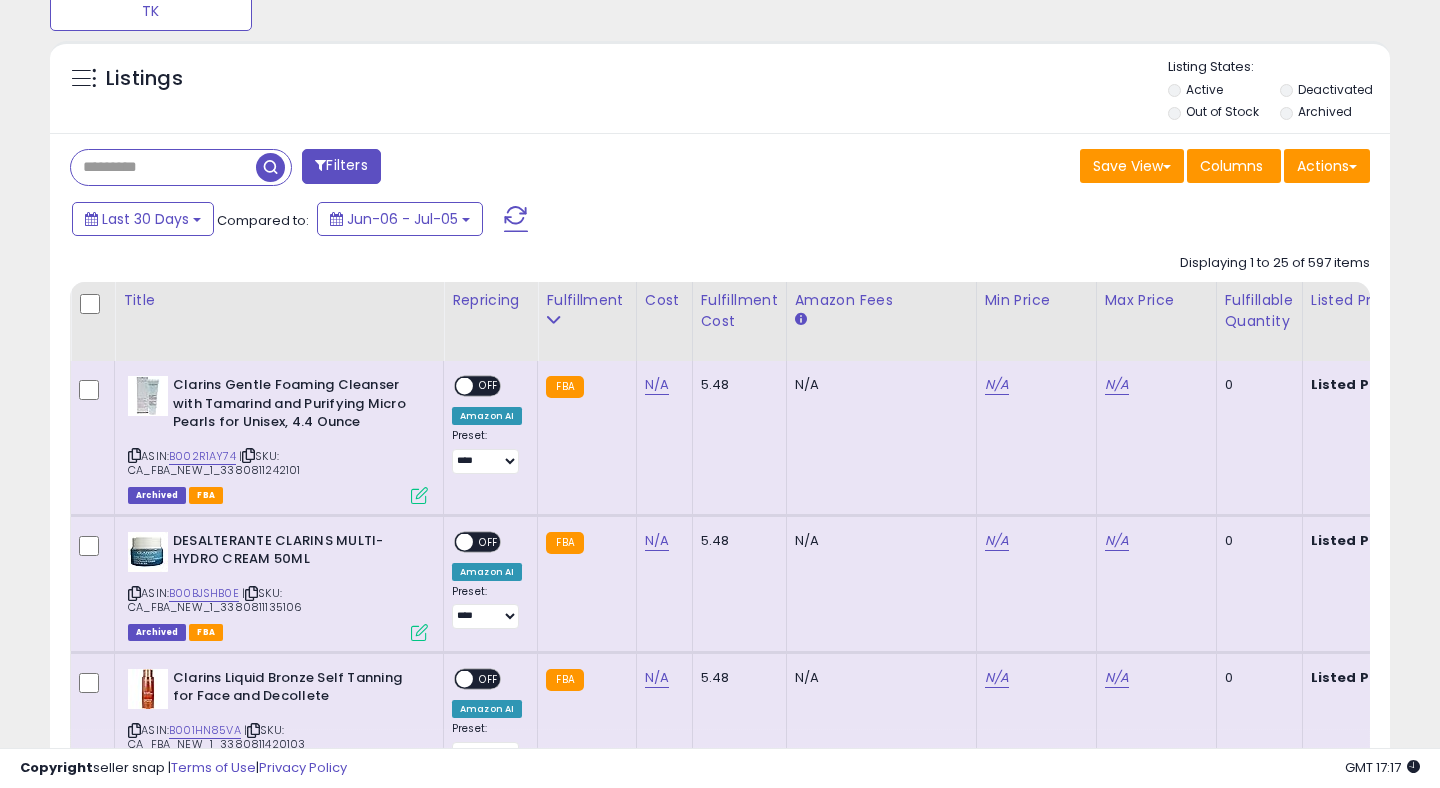 scroll, scrollTop: 847, scrollLeft: 0, axis: vertical 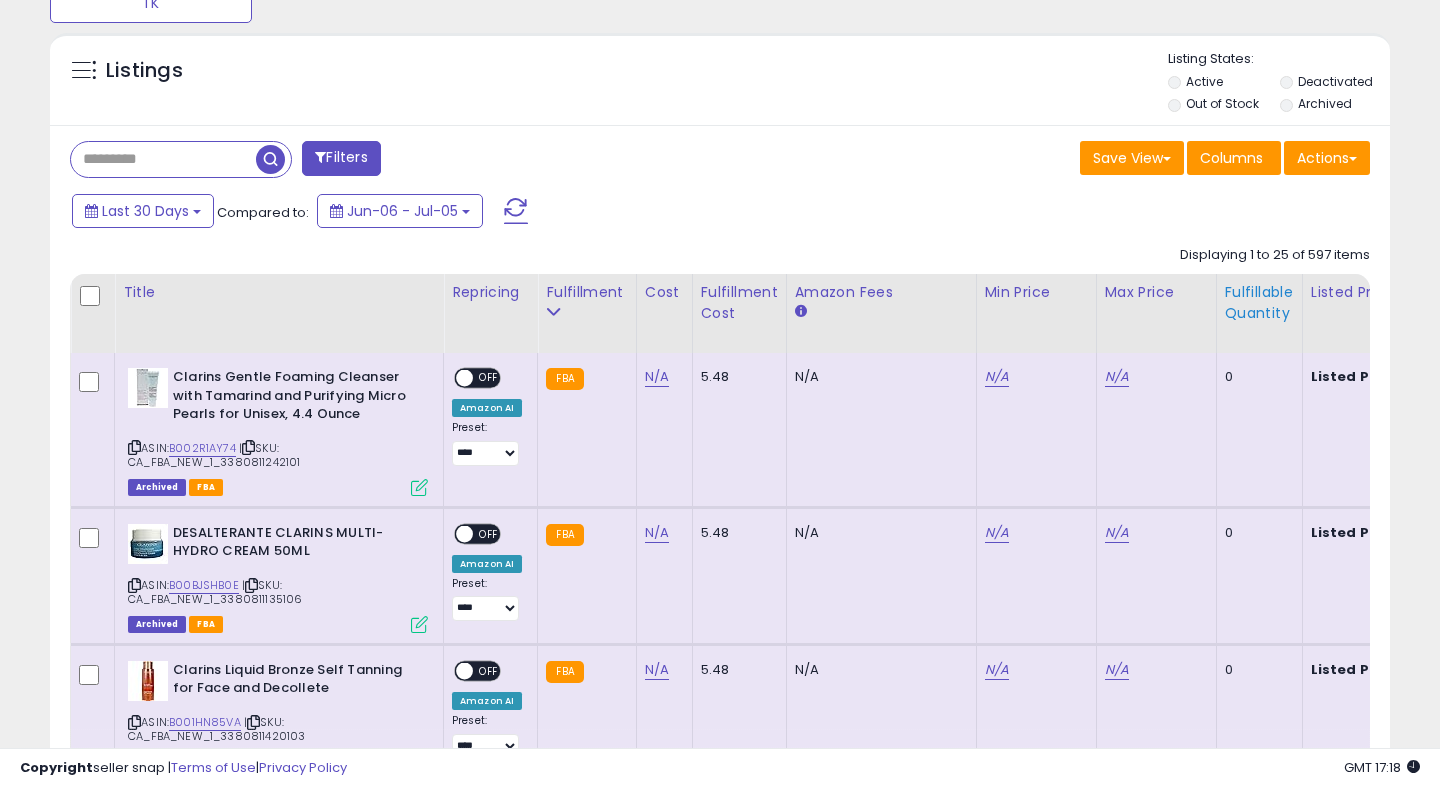 click on "Fulfillable Quantity" 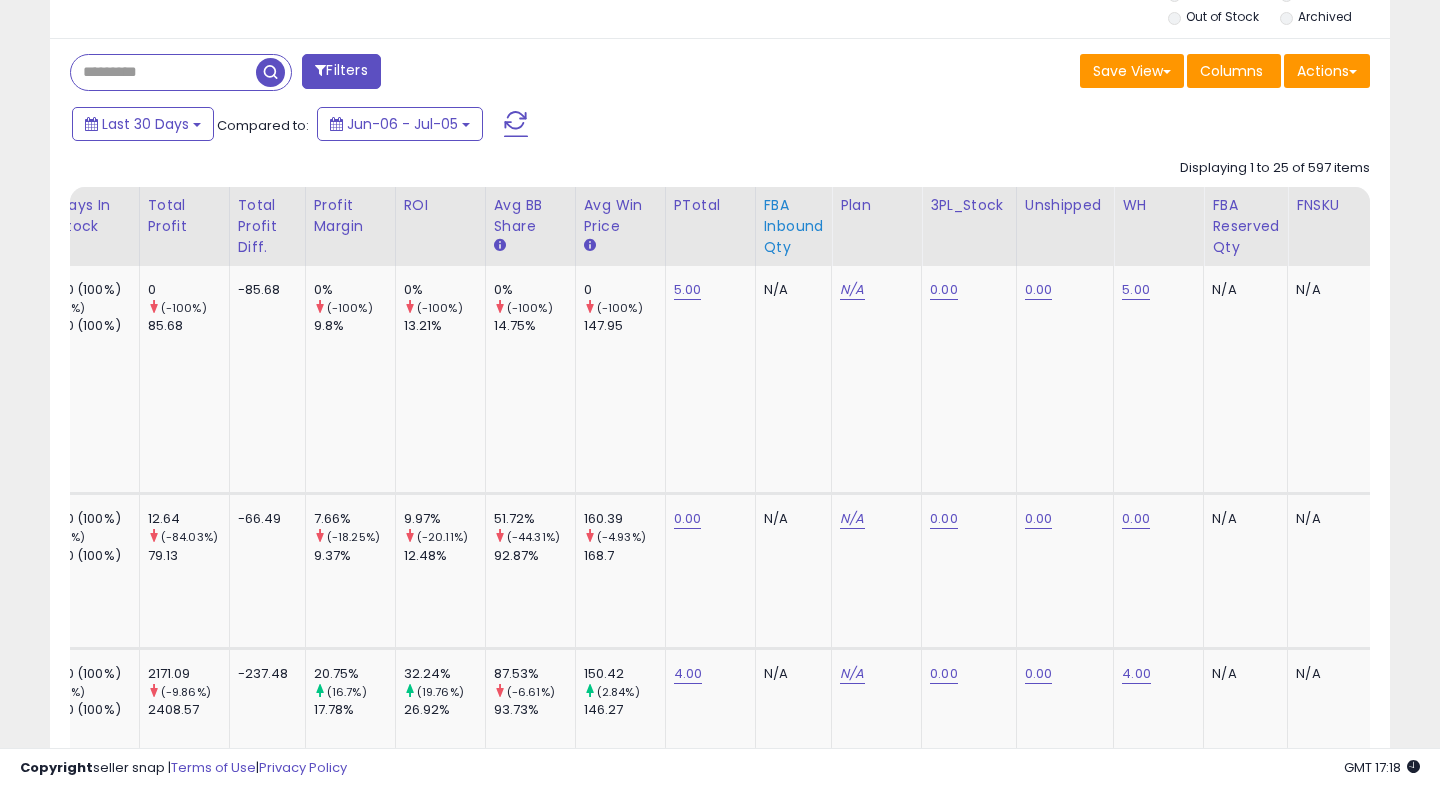 click on "FBA inbound Qty" at bounding box center (794, 226) 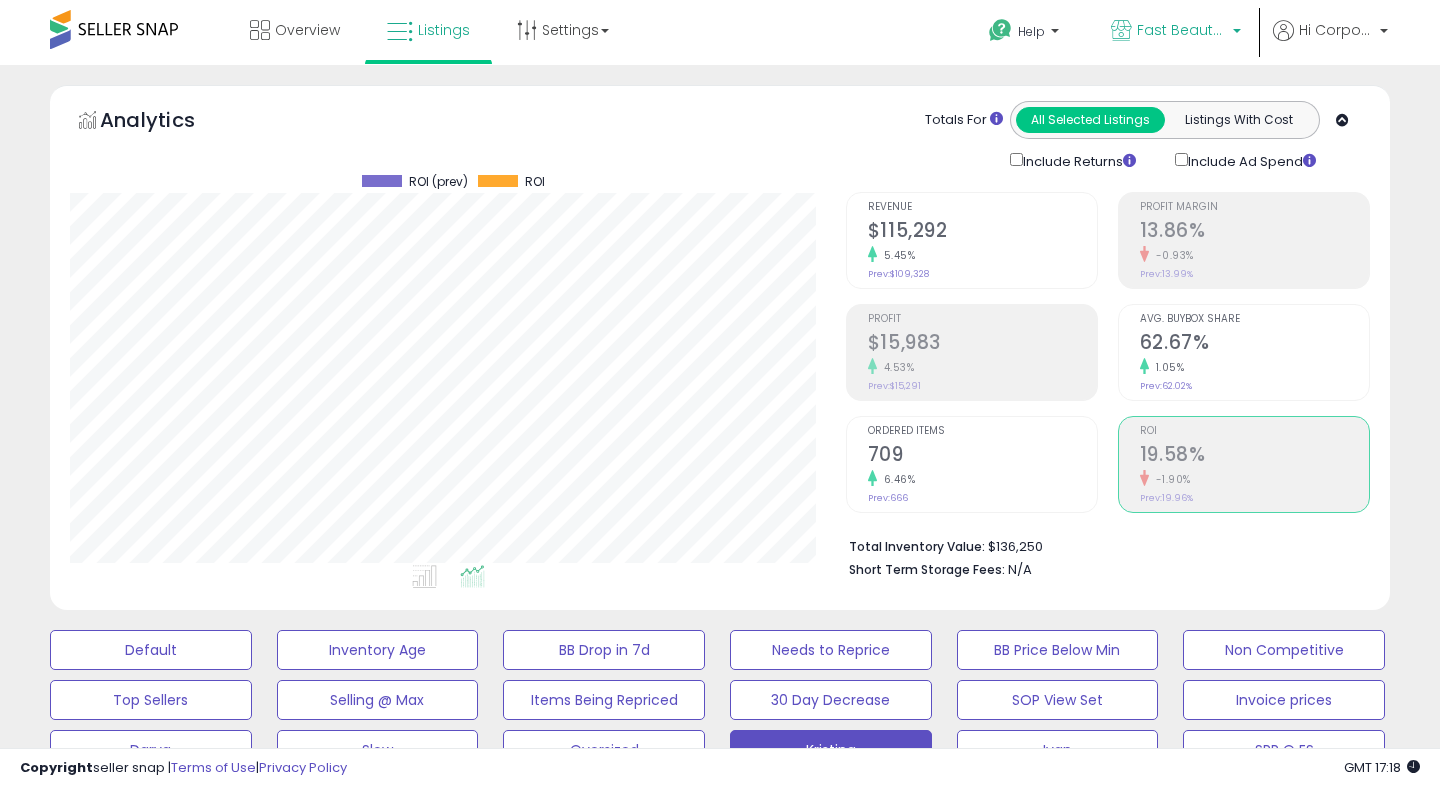 click on "Fast Beauty (Canada)" at bounding box center (1176, 32) 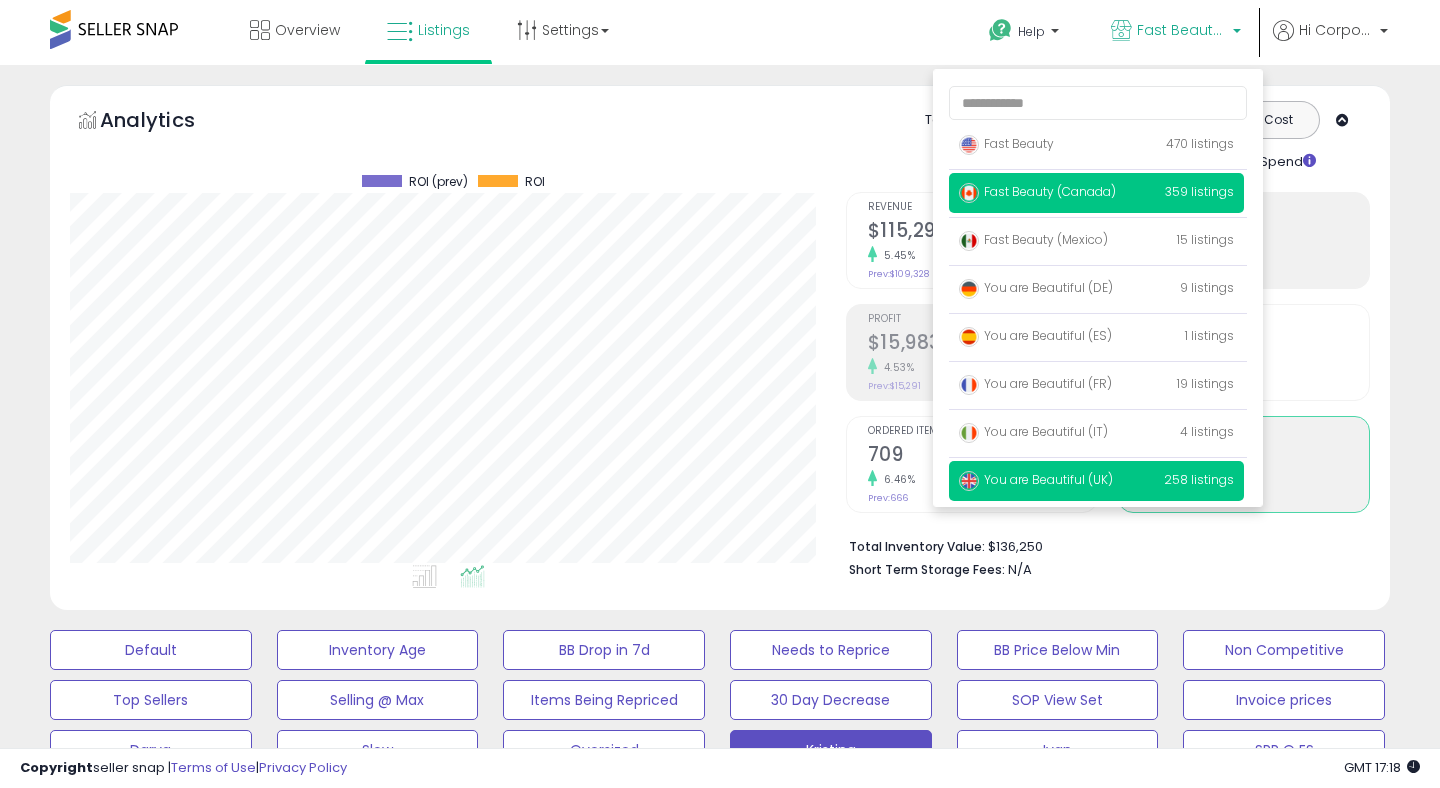 click on "You are Beautiful (UK)" at bounding box center (1036, 479) 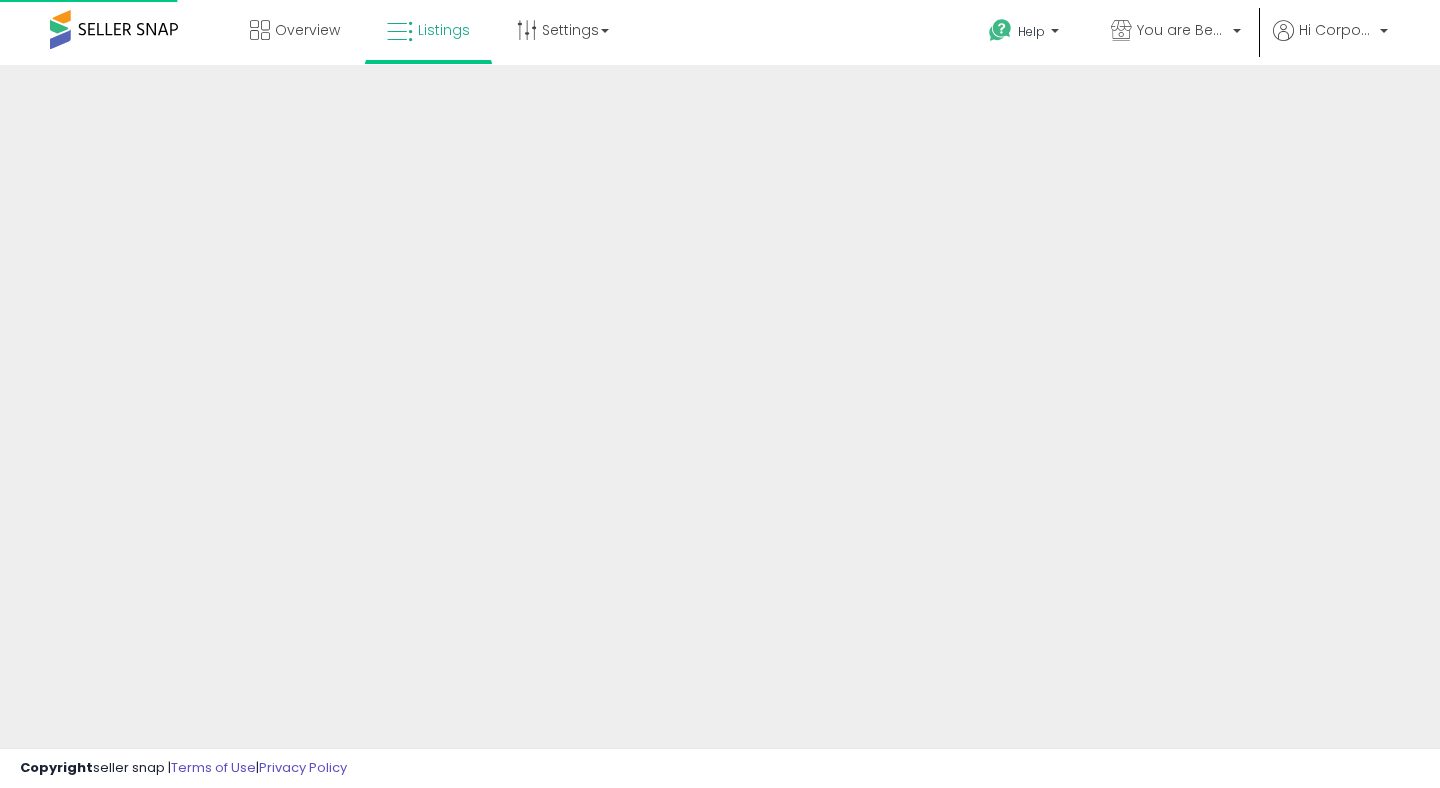 scroll, scrollTop: 0, scrollLeft: 0, axis: both 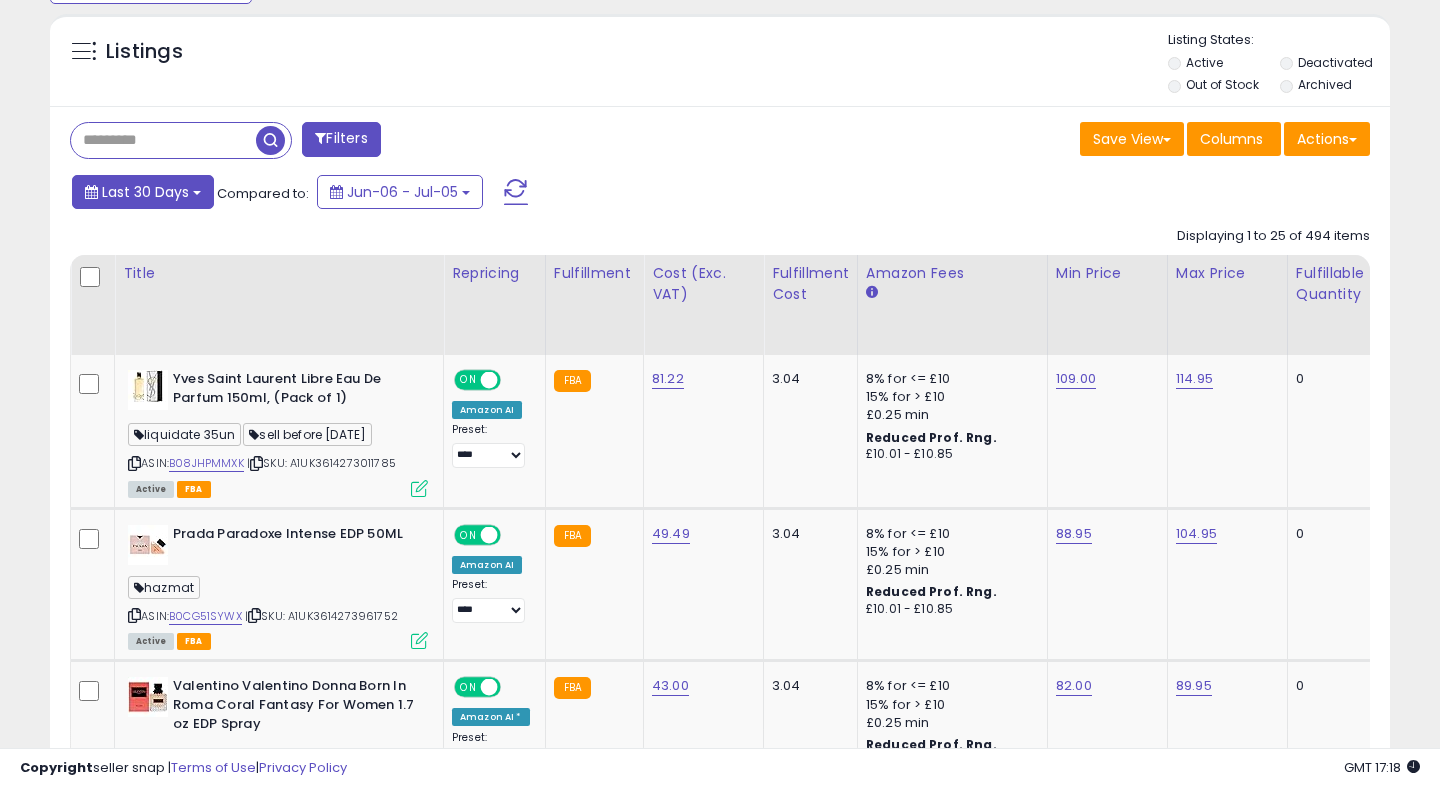click on "Last 30 Days" at bounding box center (143, 192) 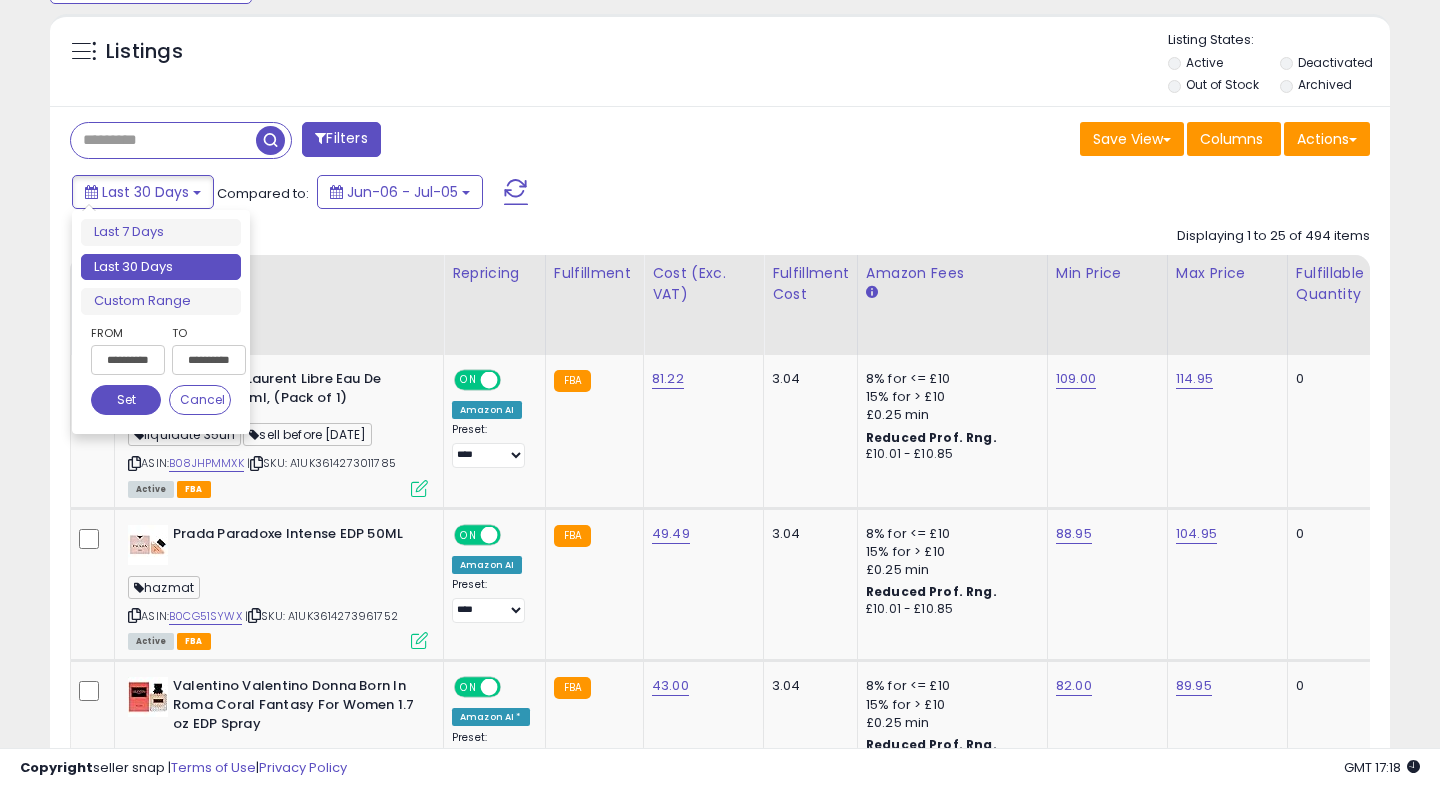 click on "**********" at bounding box center (128, 360) 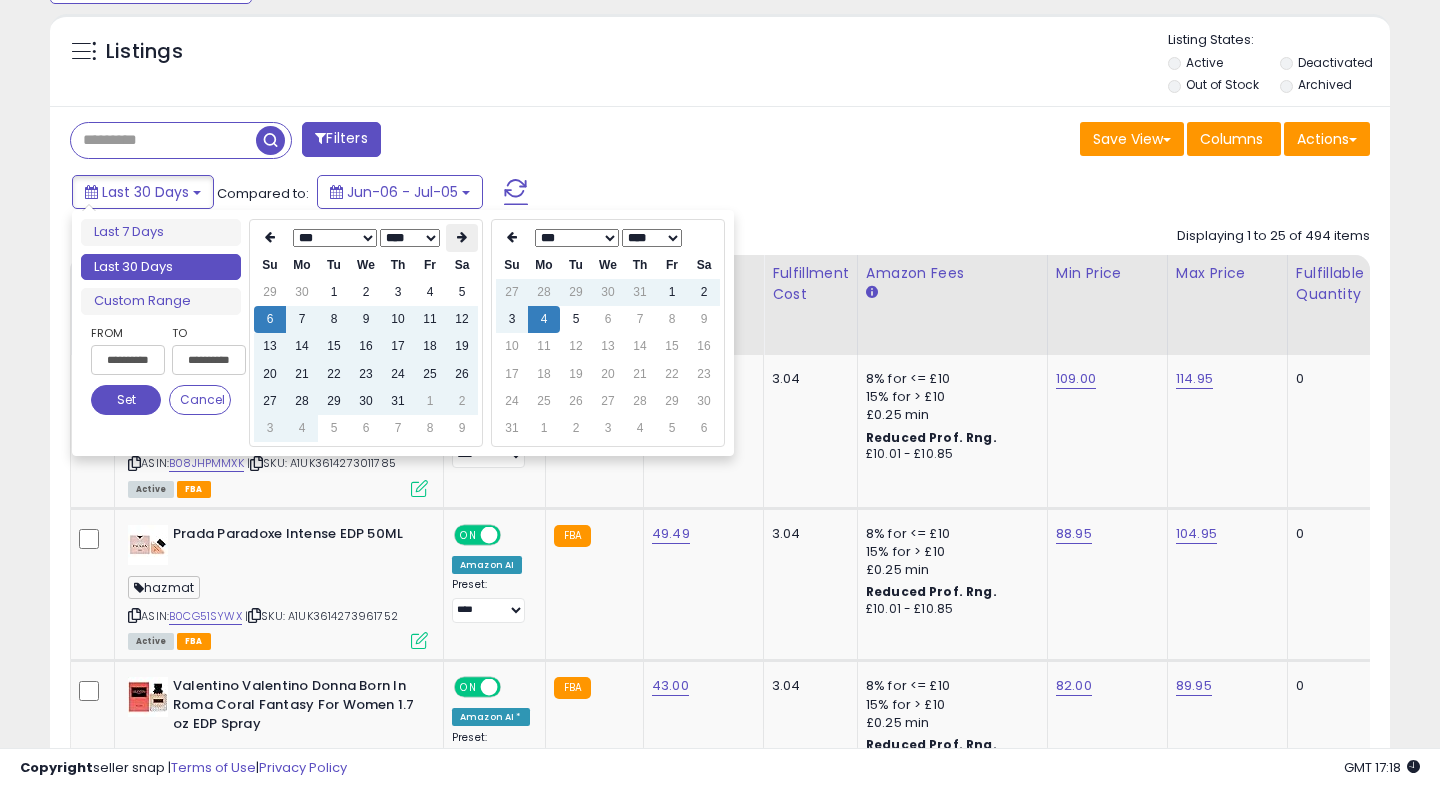 click at bounding box center [462, 237] 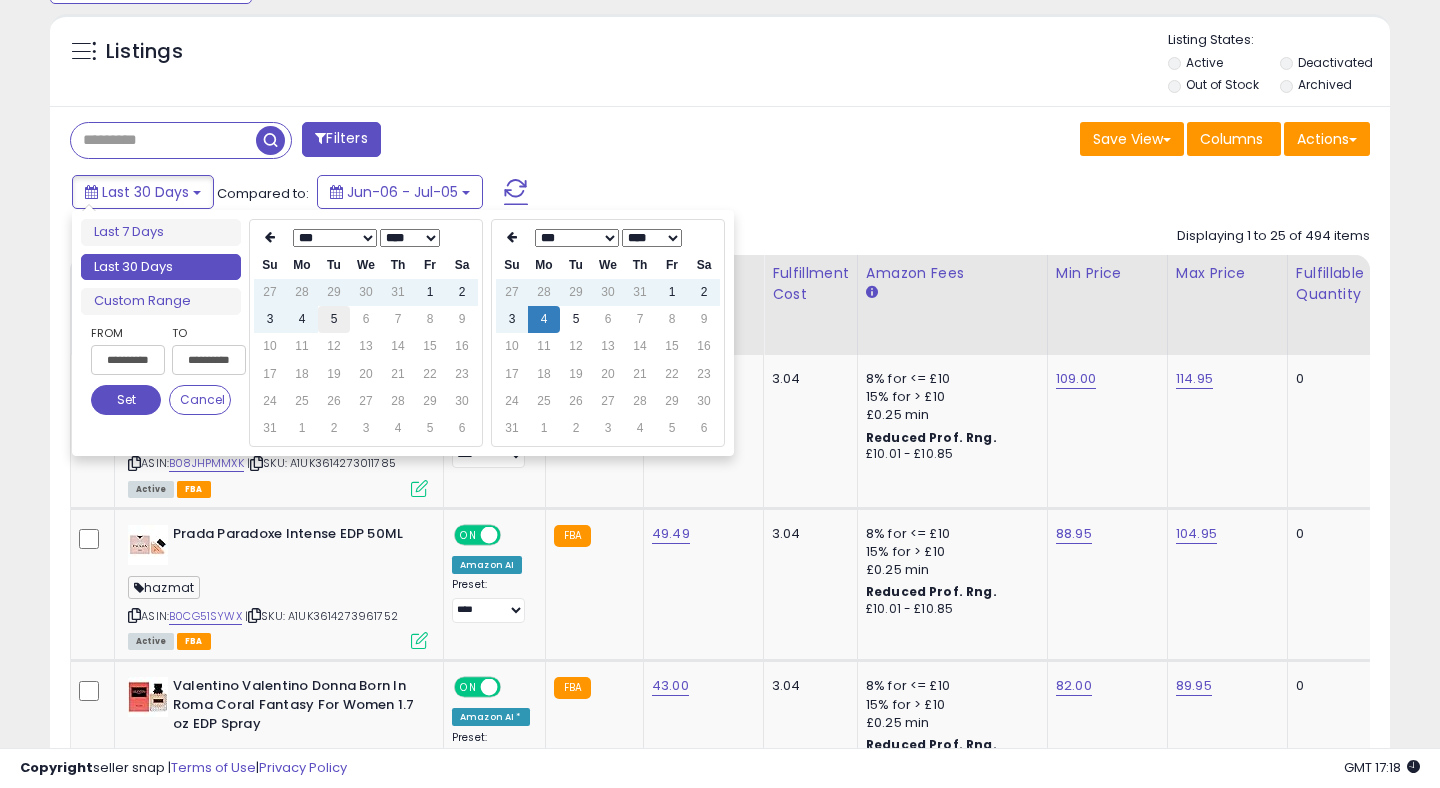 type on "**********" 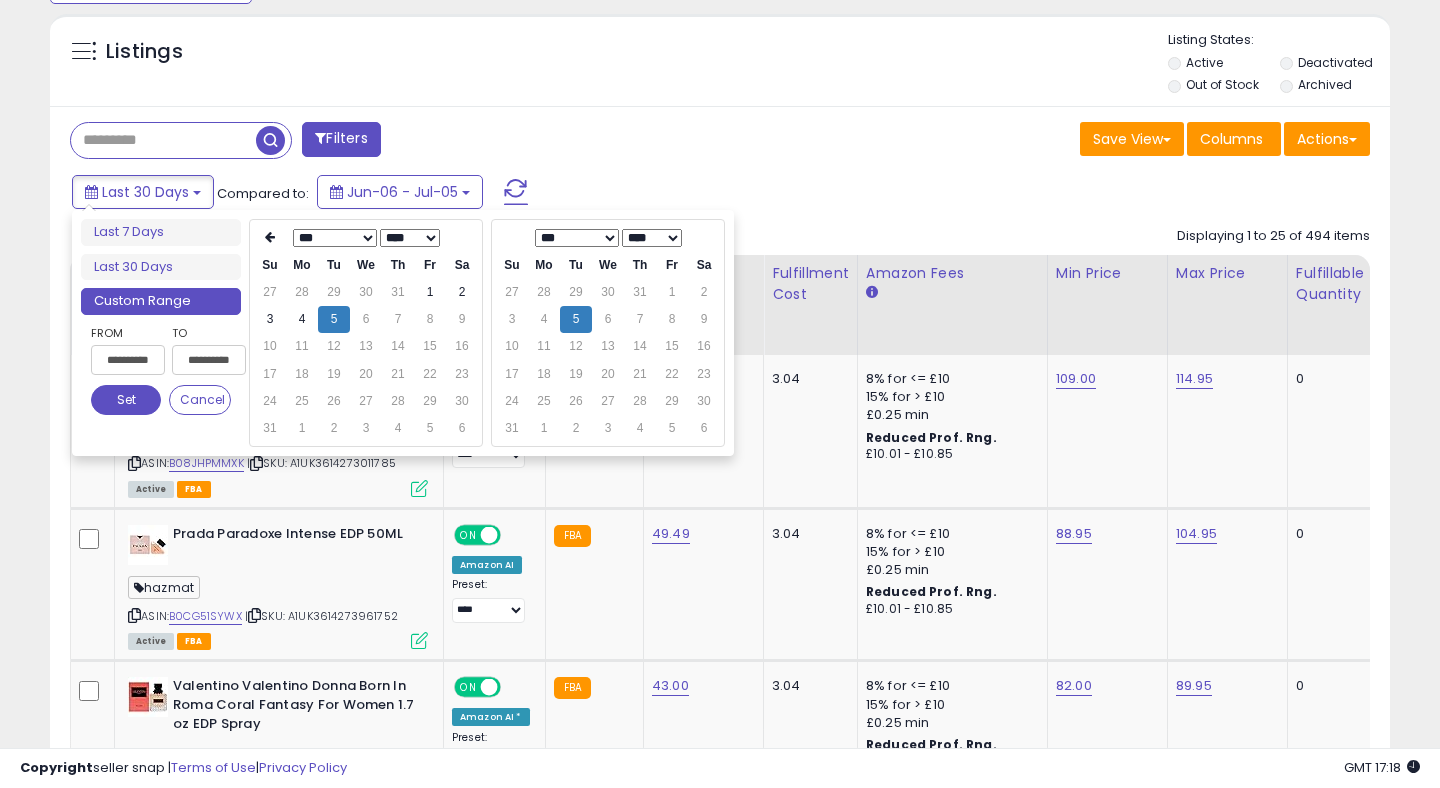 type on "**********" 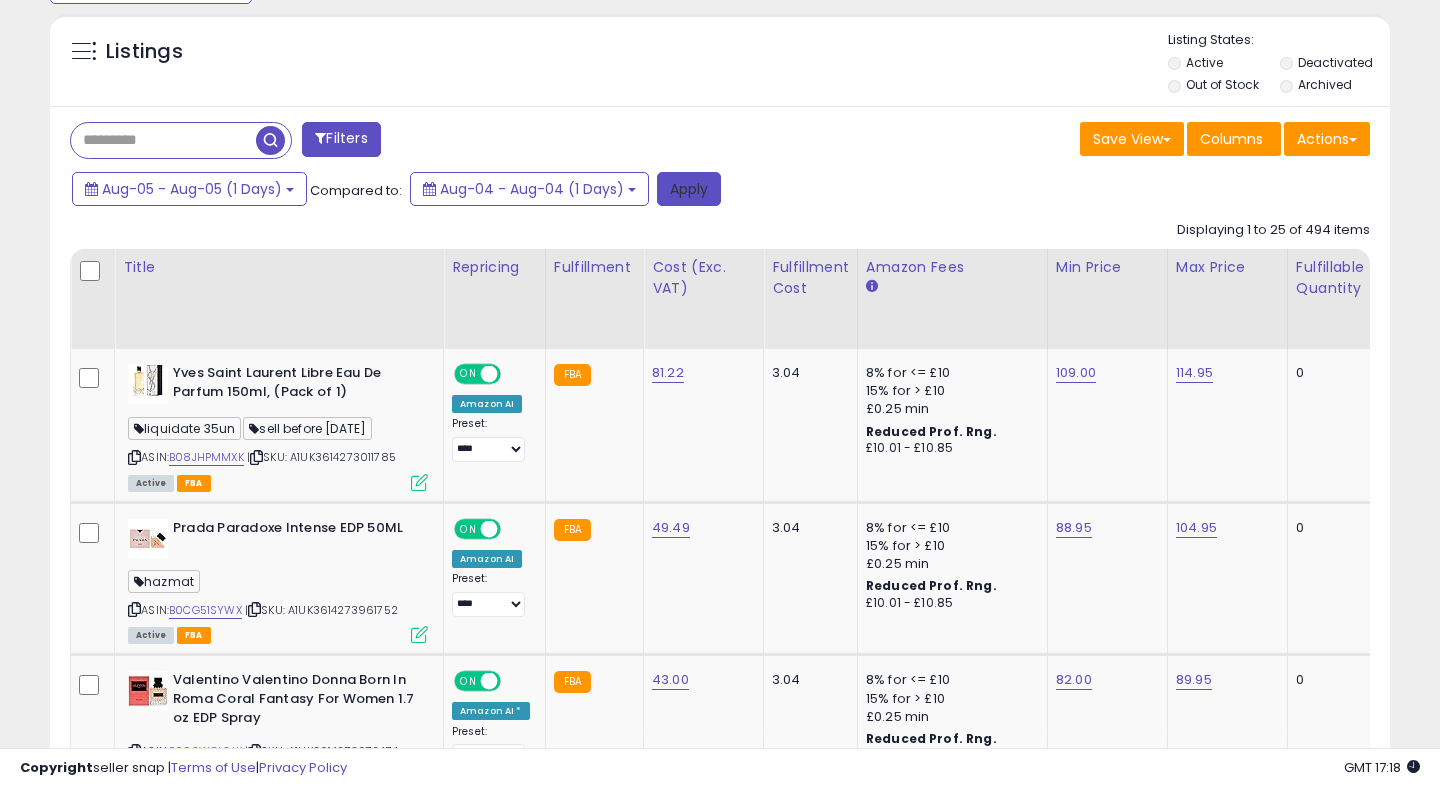 click on "Apply" at bounding box center (689, 189) 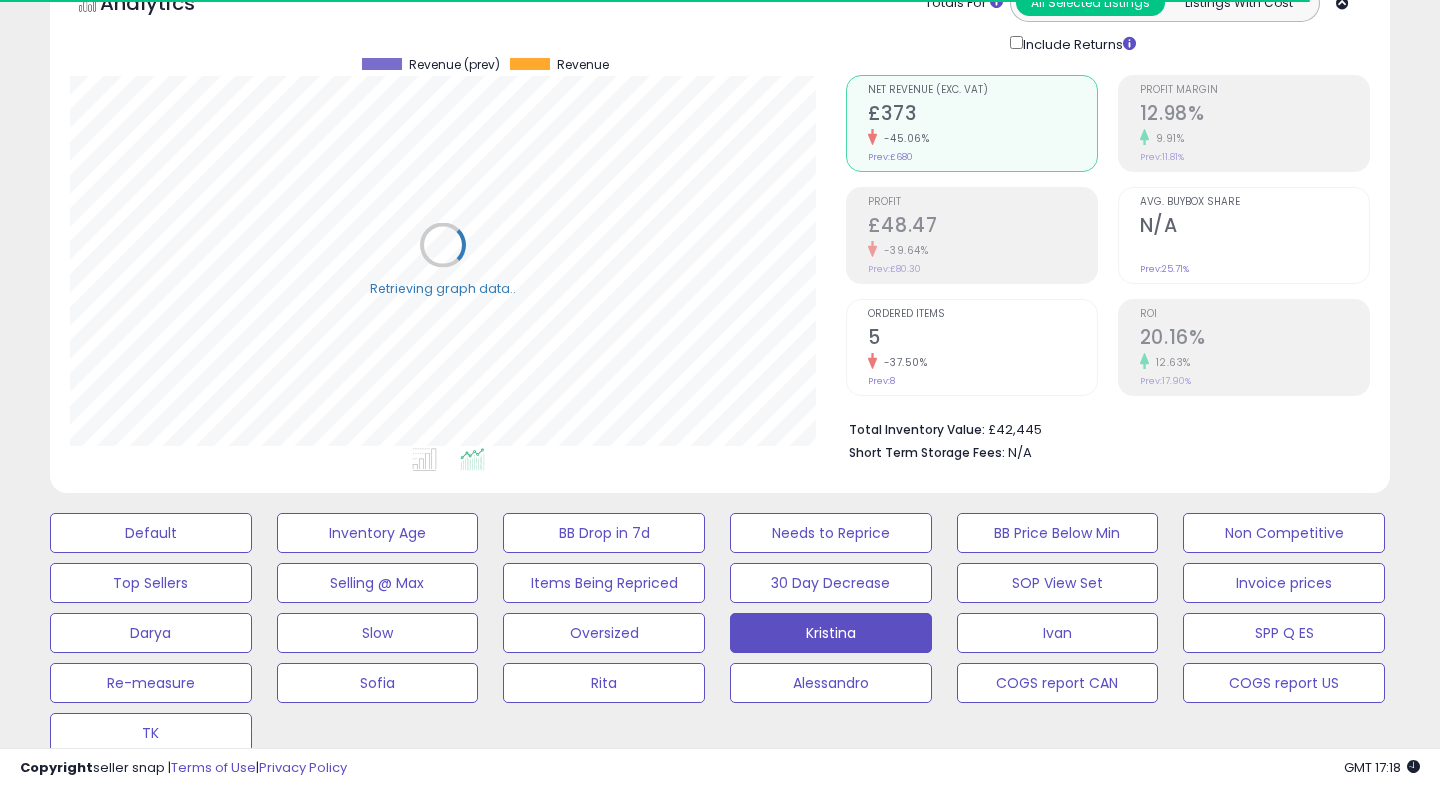 scroll, scrollTop: 0, scrollLeft: 0, axis: both 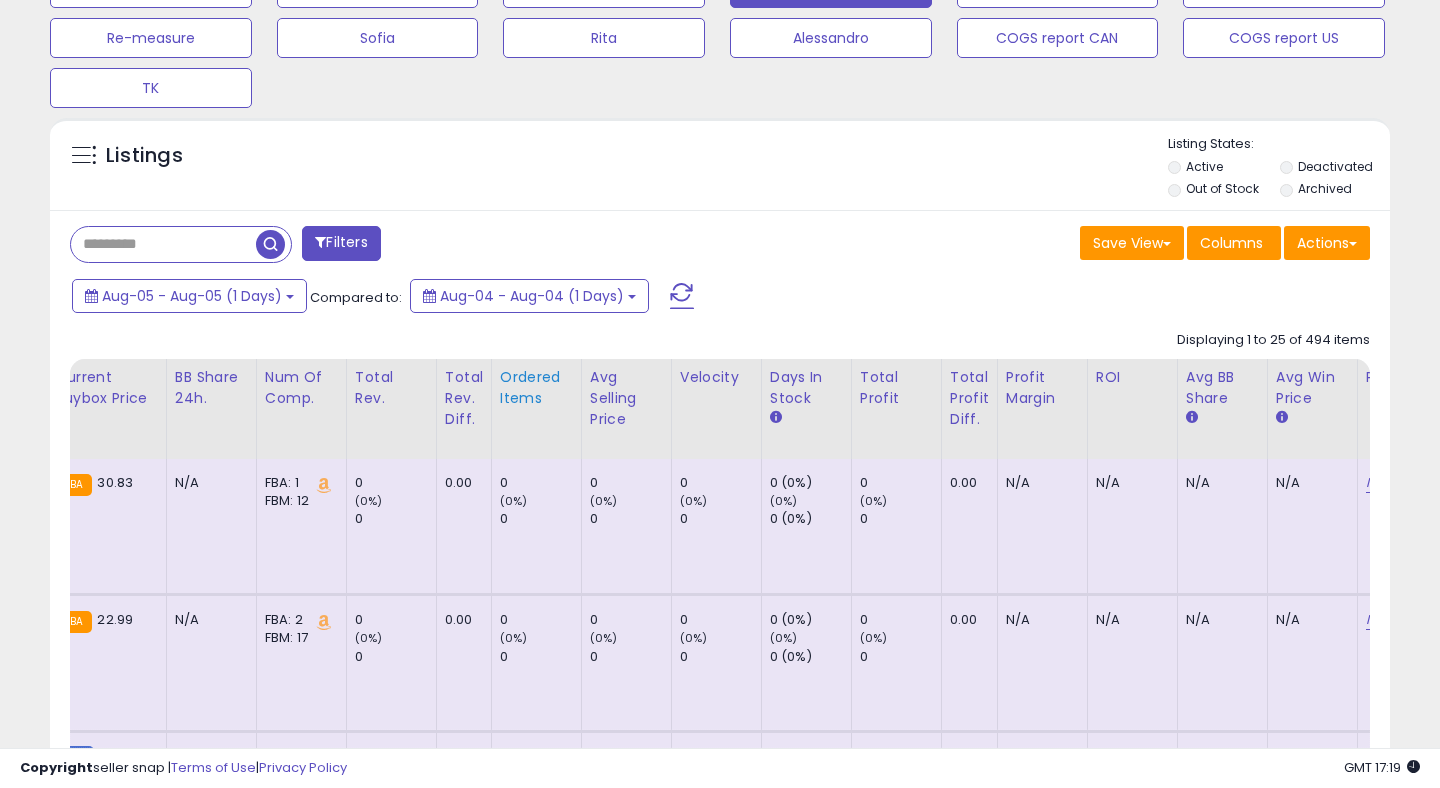 click on "Ordered Items" at bounding box center (536, 388) 